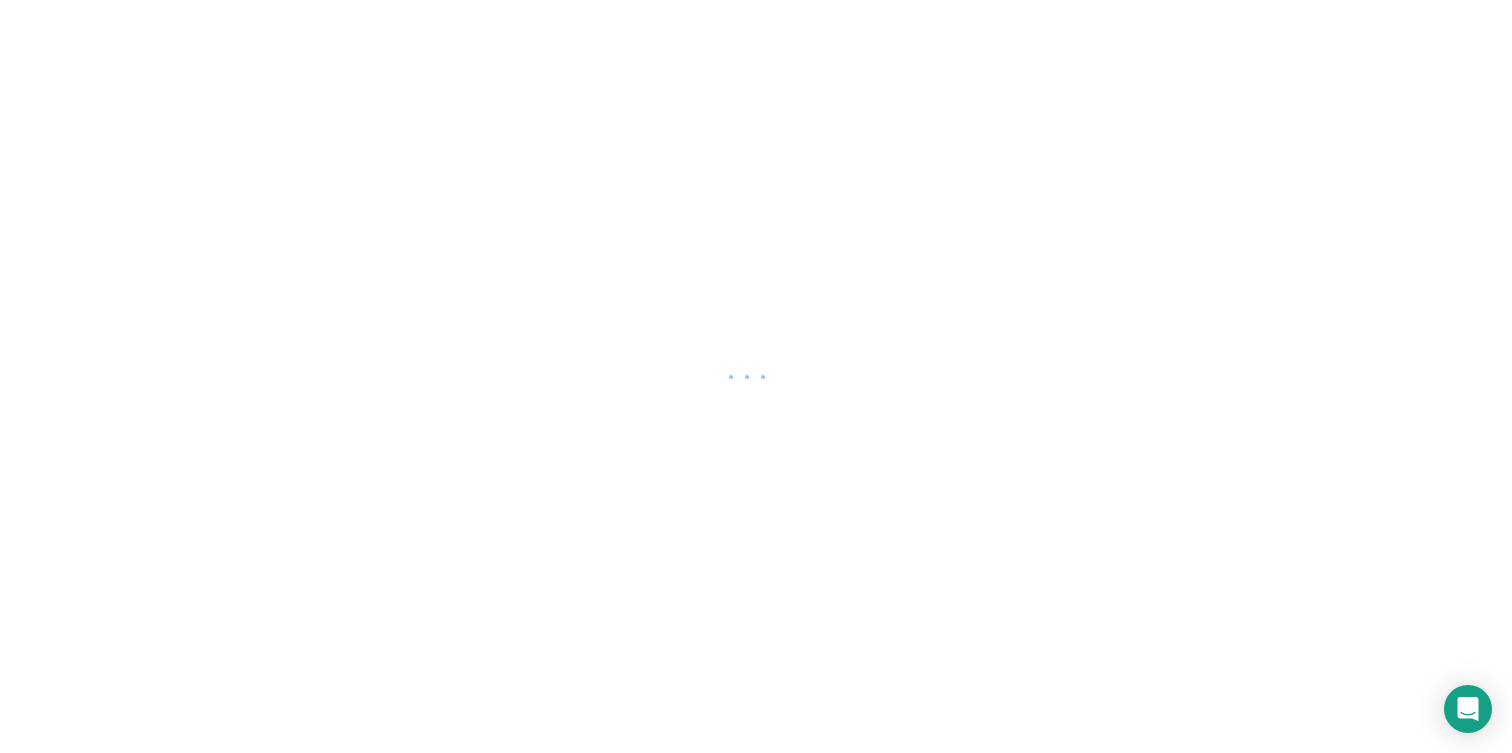 scroll, scrollTop: 0, scrollLeft: 0, axis: both 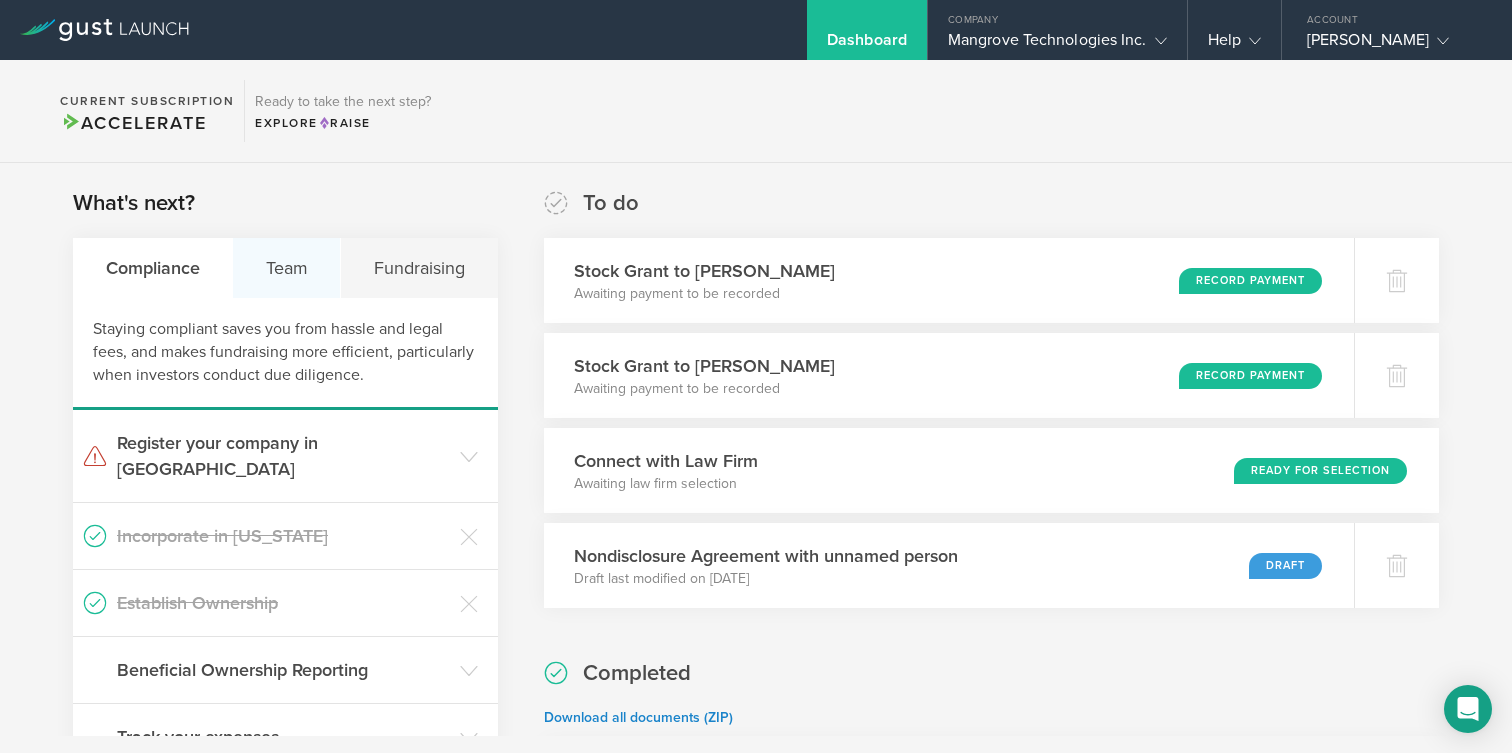 click on "Team" at bounding box center [287, 268] 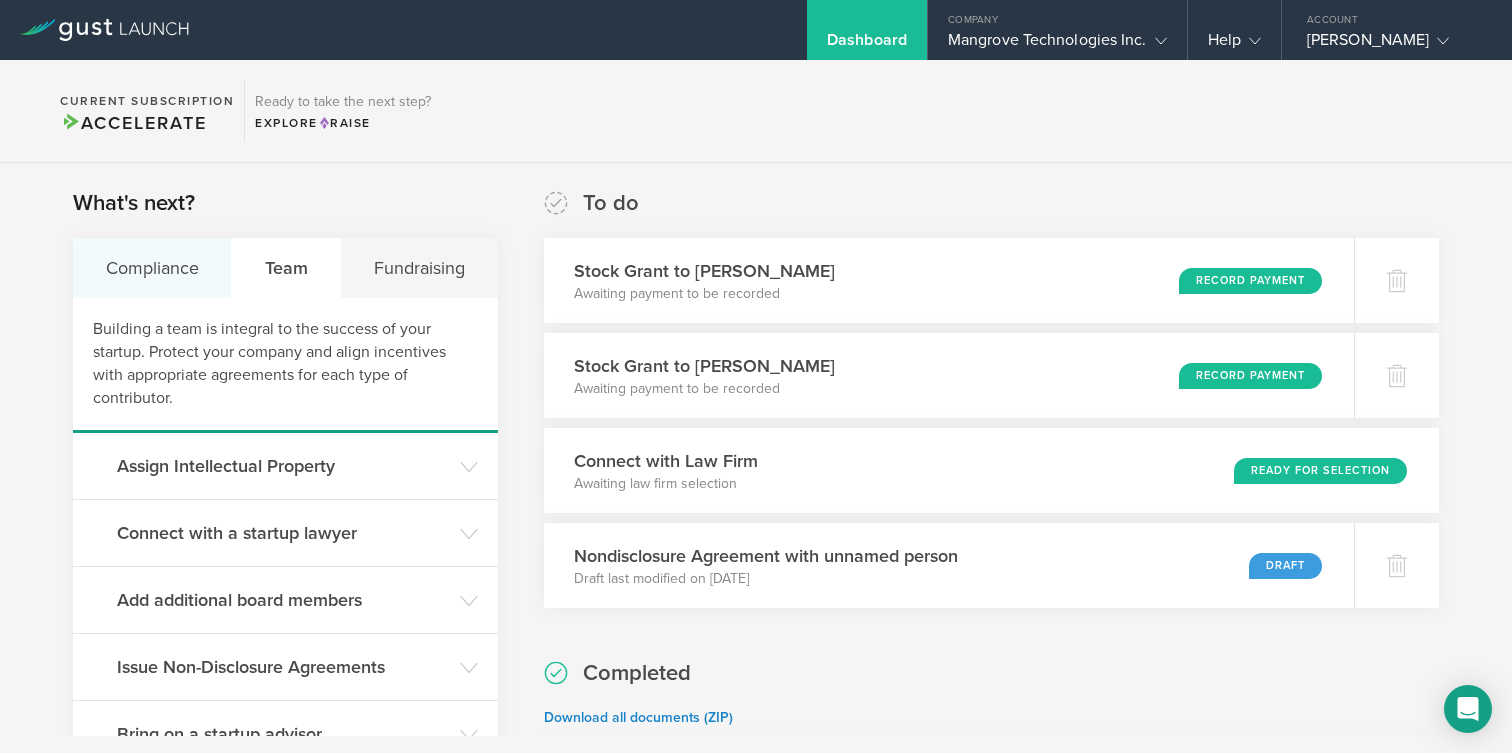 click on "Compliance" at bounding box center (152, 268) 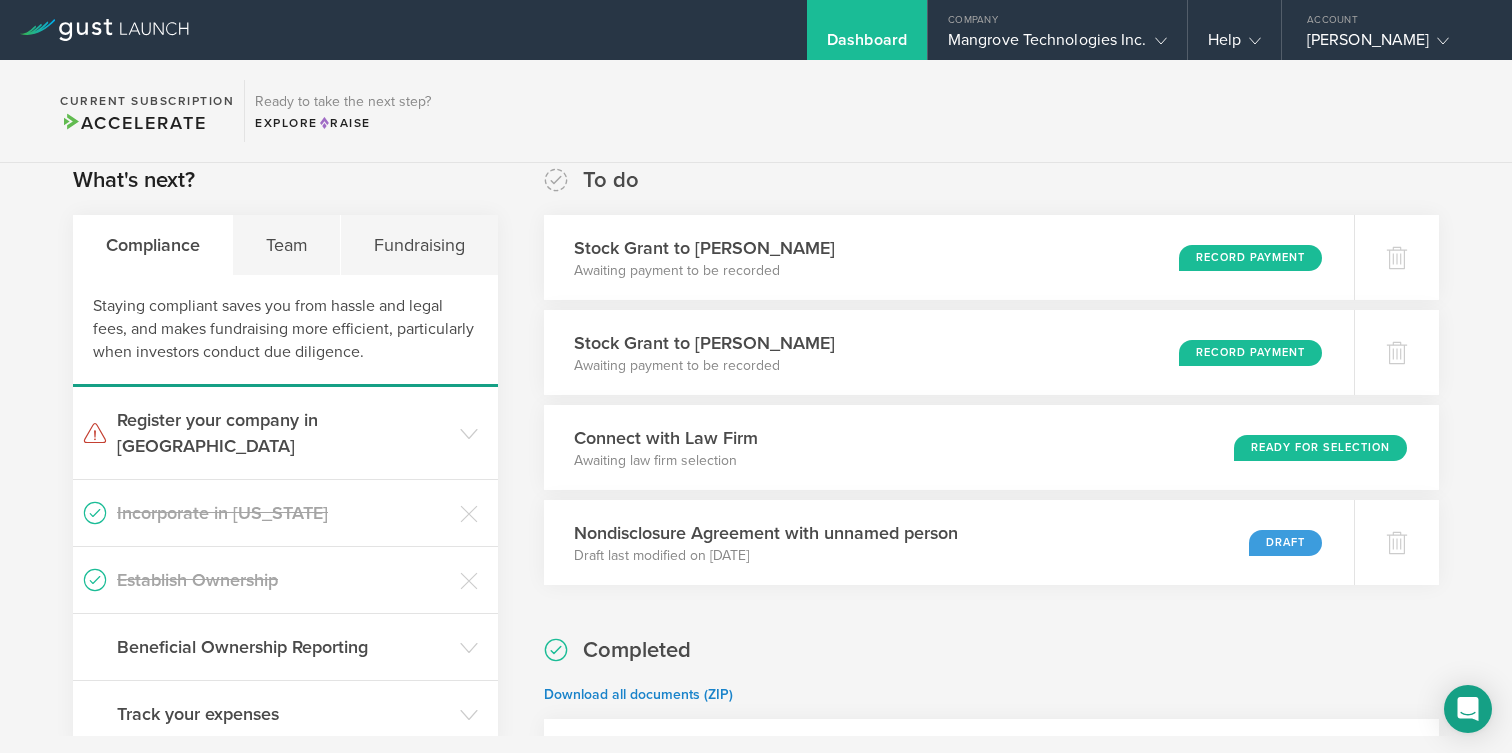scroll, scrollTop: 39, scrollLeft: 0, axis: vertical 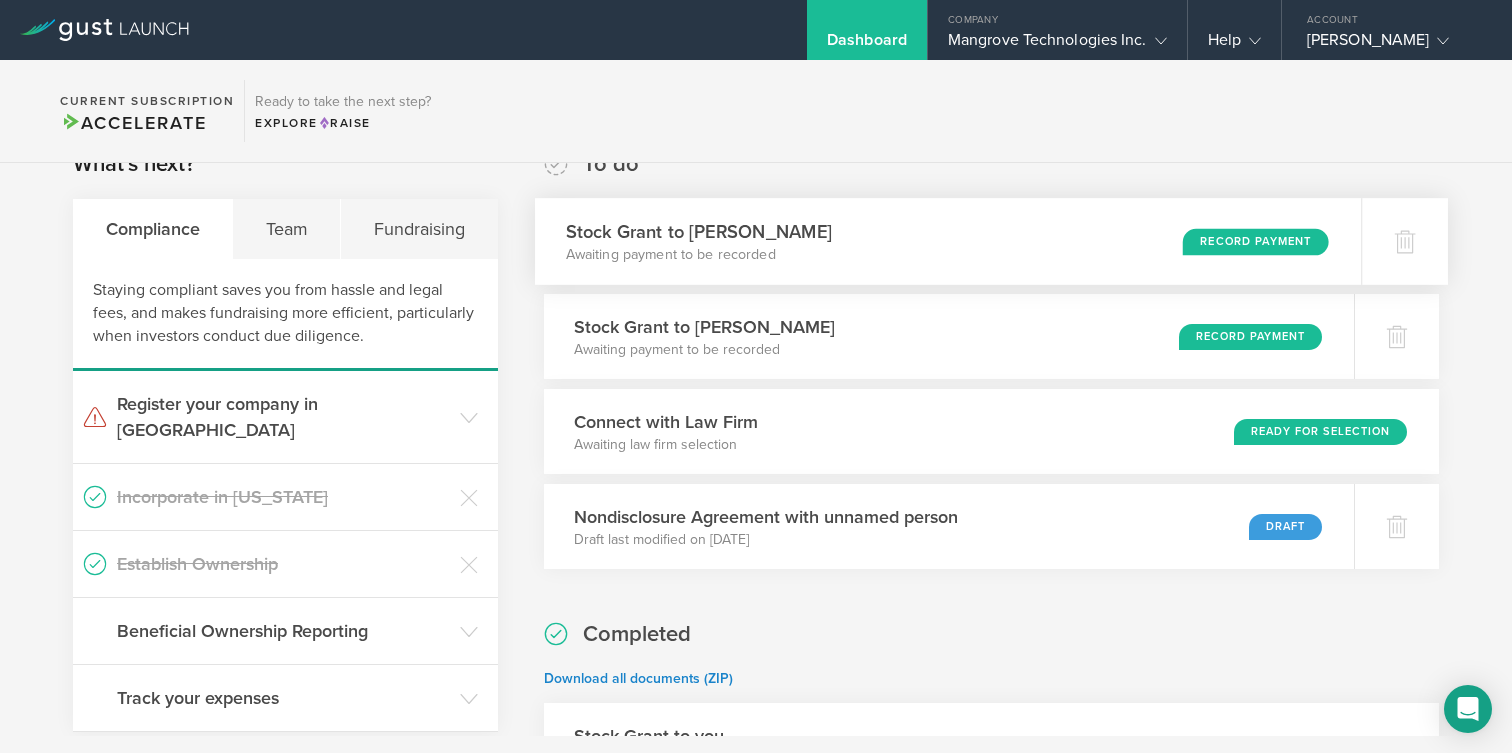 click on "Record Payment" at bounding box center [1256, 241] 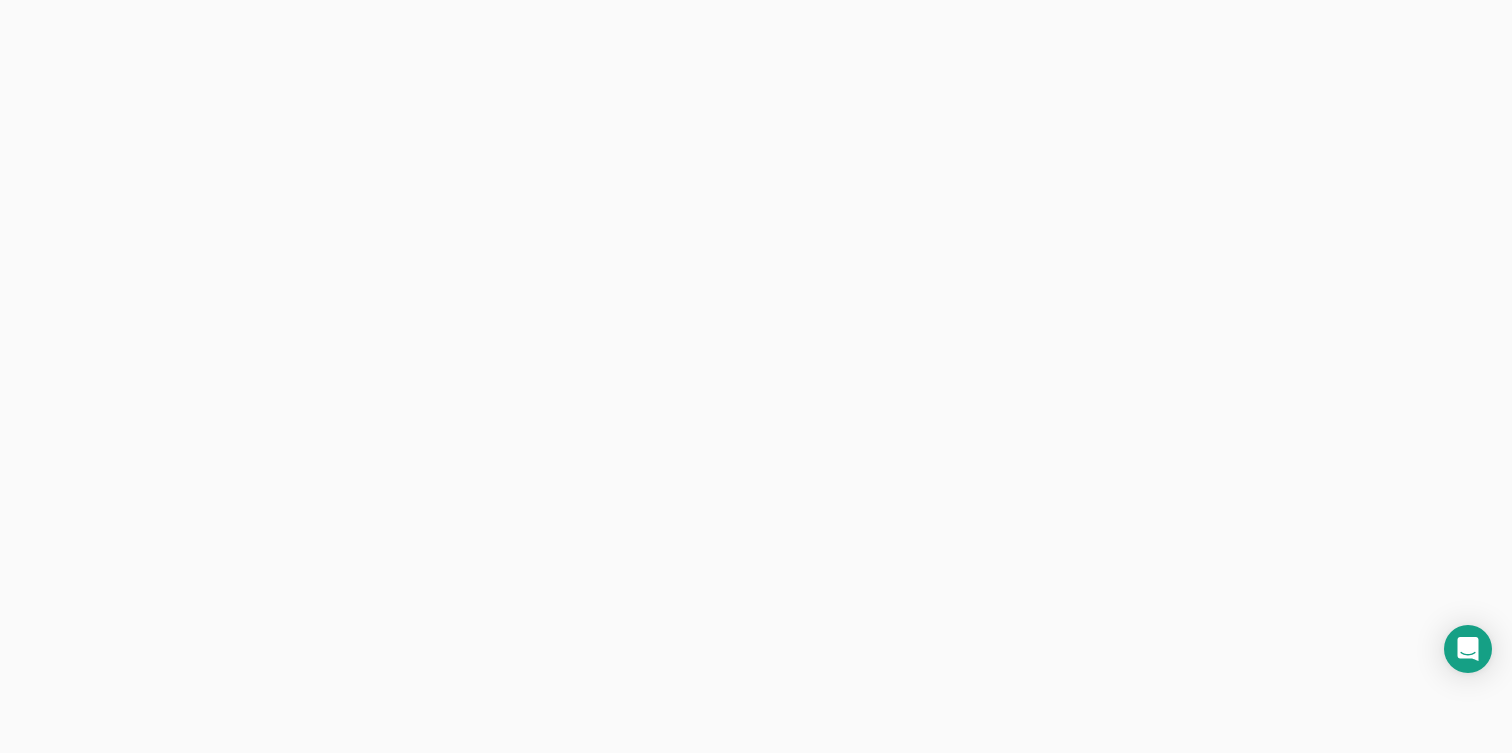 scroll, scrollTop: 0, scrollLeft: 0, axis: both 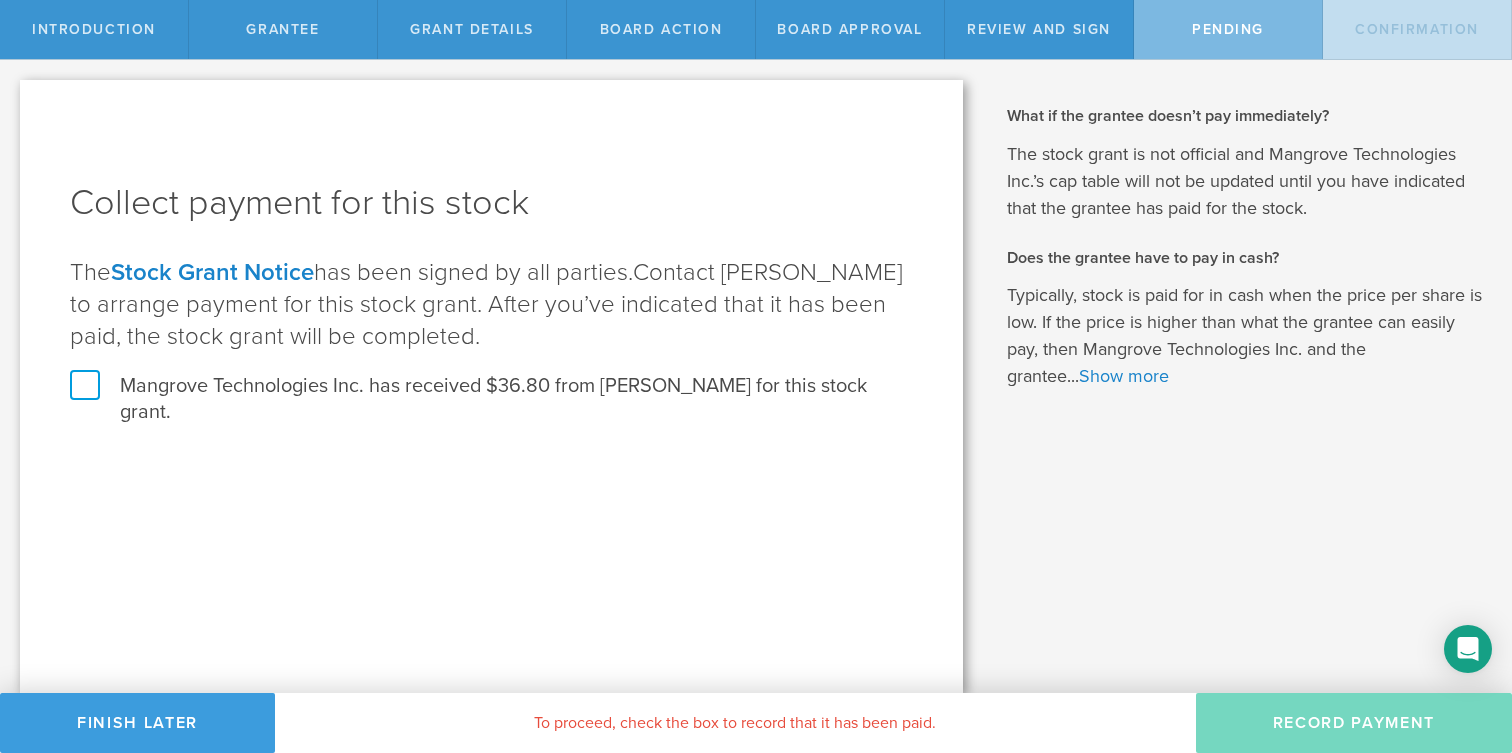 click on "Mangrove Technologies Inc. has received $36.80 from David Buttrey for this stock grant." at bounding box center [491, 399] 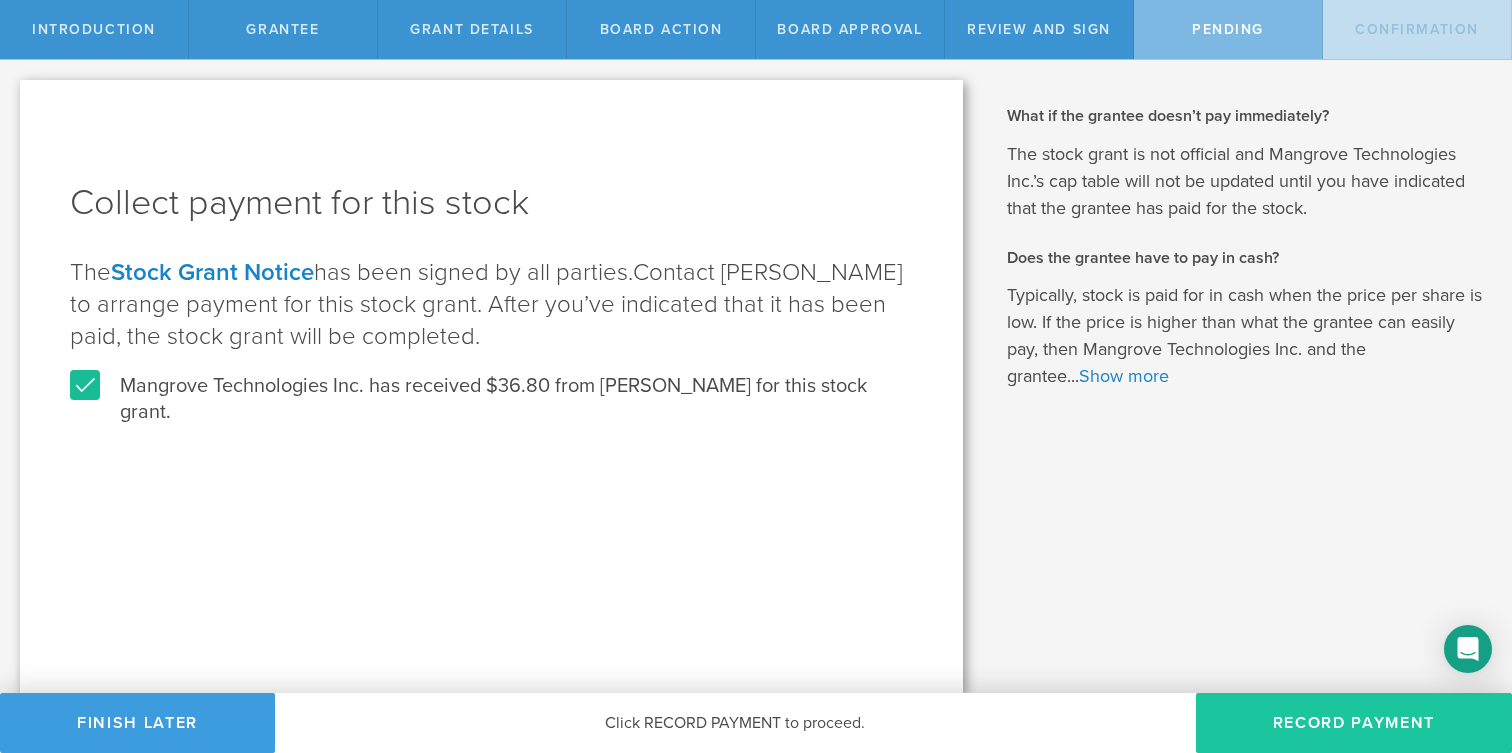 click on "Record Payment" at bounding box center [1354, 723] 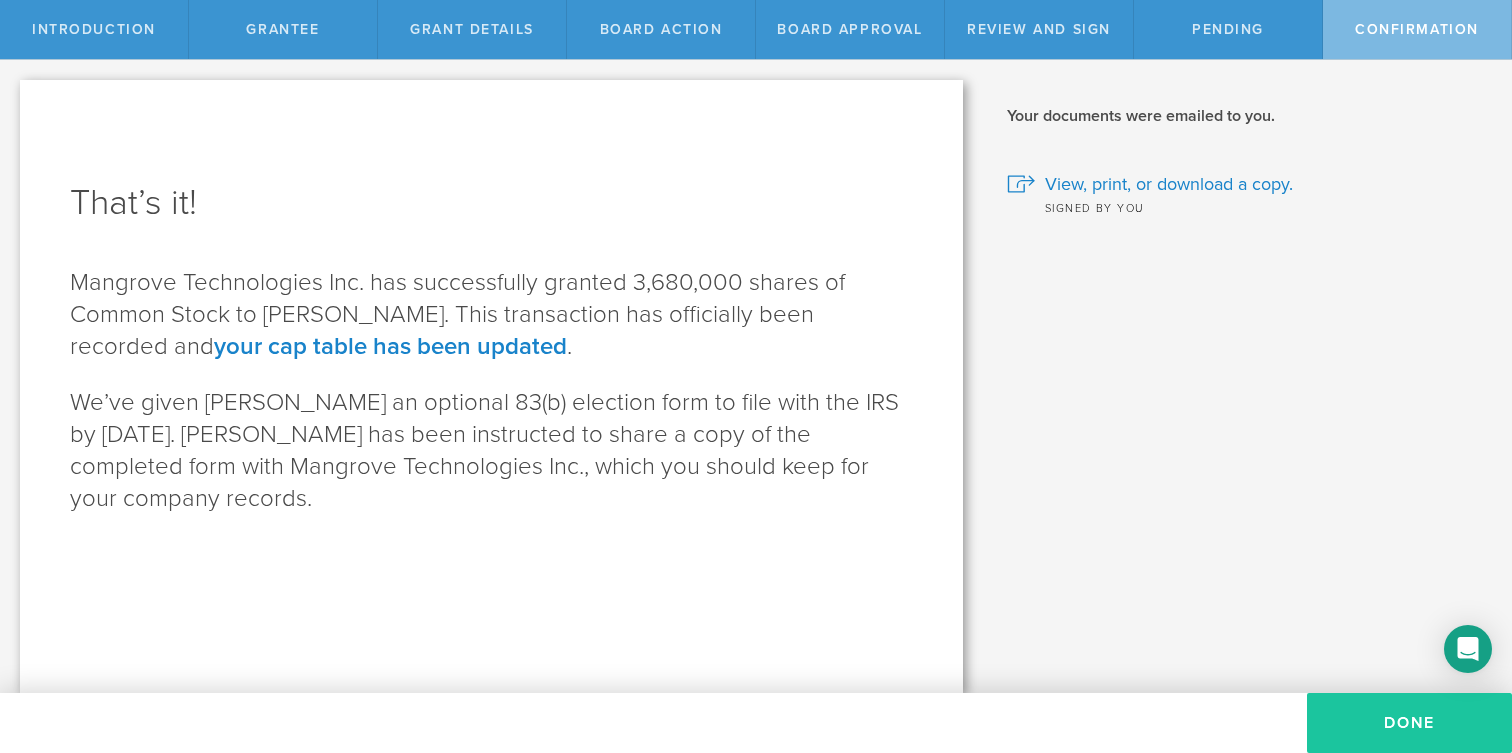 click on "Done" at bounding box center [1409, 723] 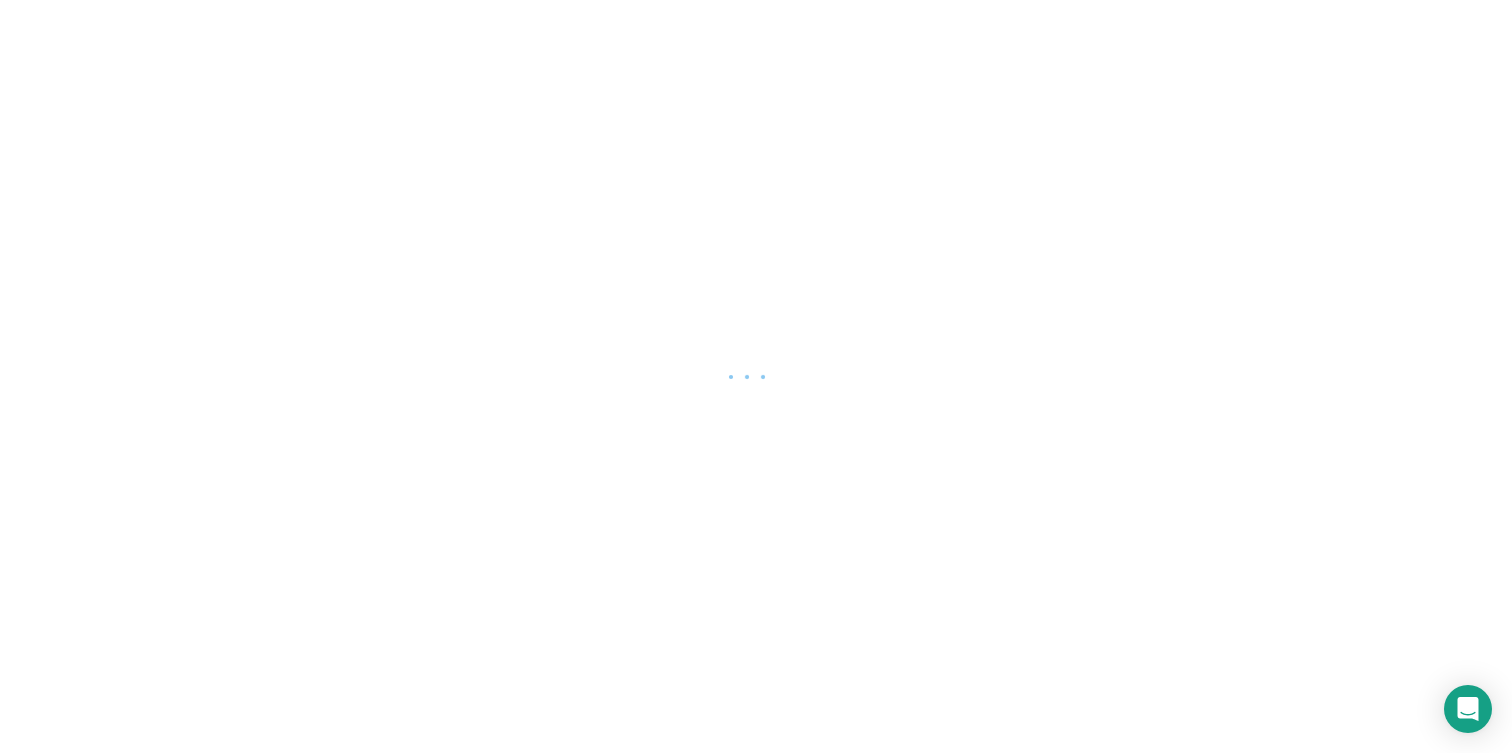 scroll, scrollTop: 0, scrollLeft: 0, axis: both 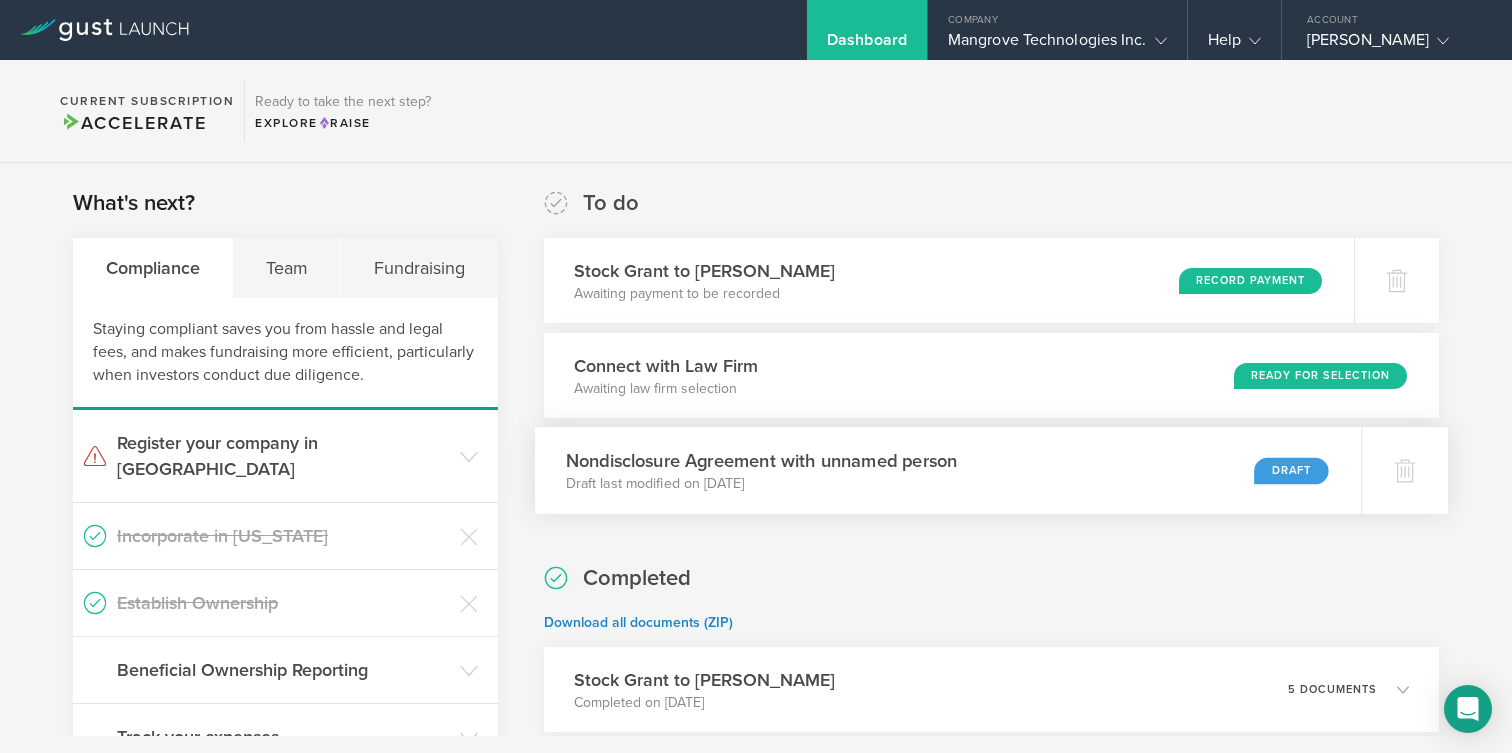 click on "Nondisclosure Agreement with unnamed person Draft last modified on Jul 10, 2025  Draft" at bounding box center [948, 470] 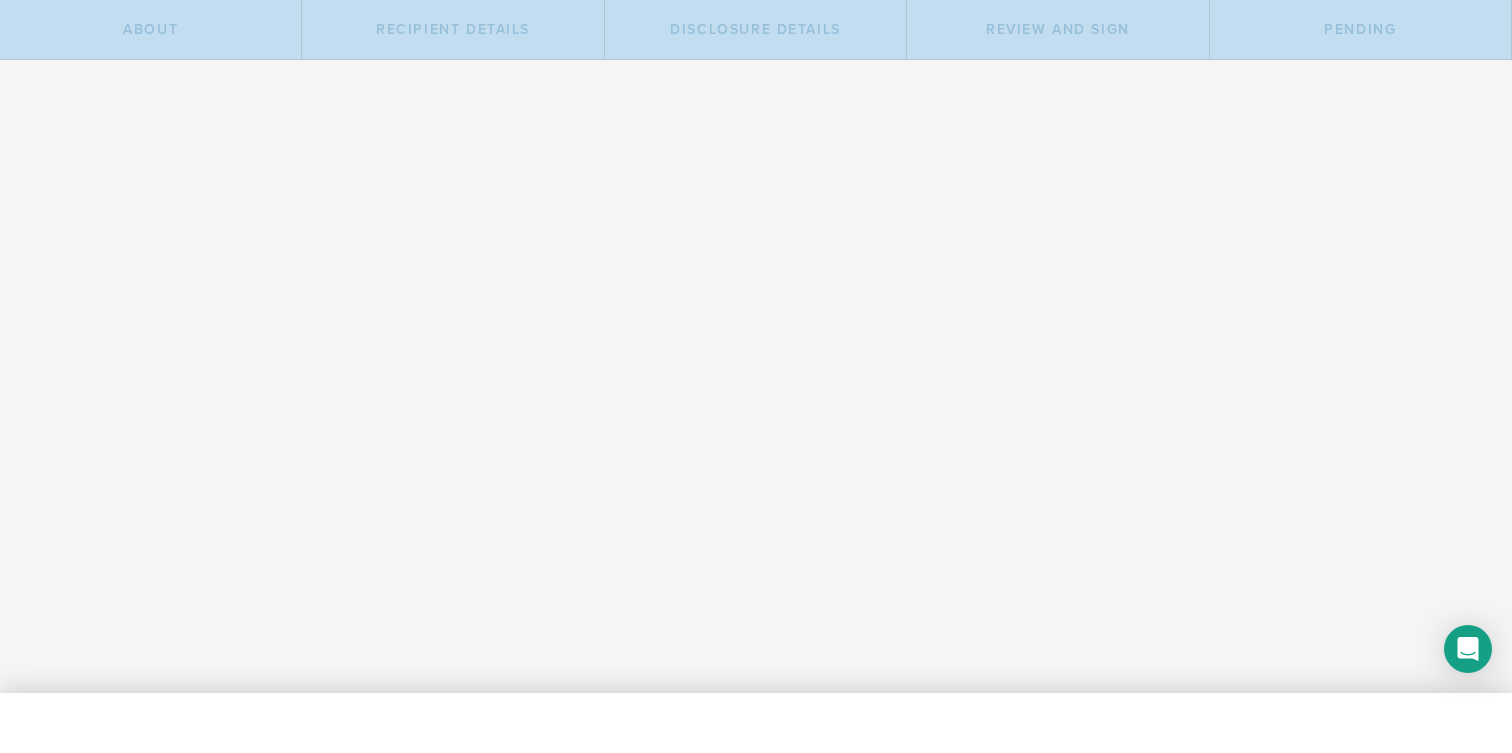 scroll, scrollTop: 0, scrollLeft: 0, axis: both 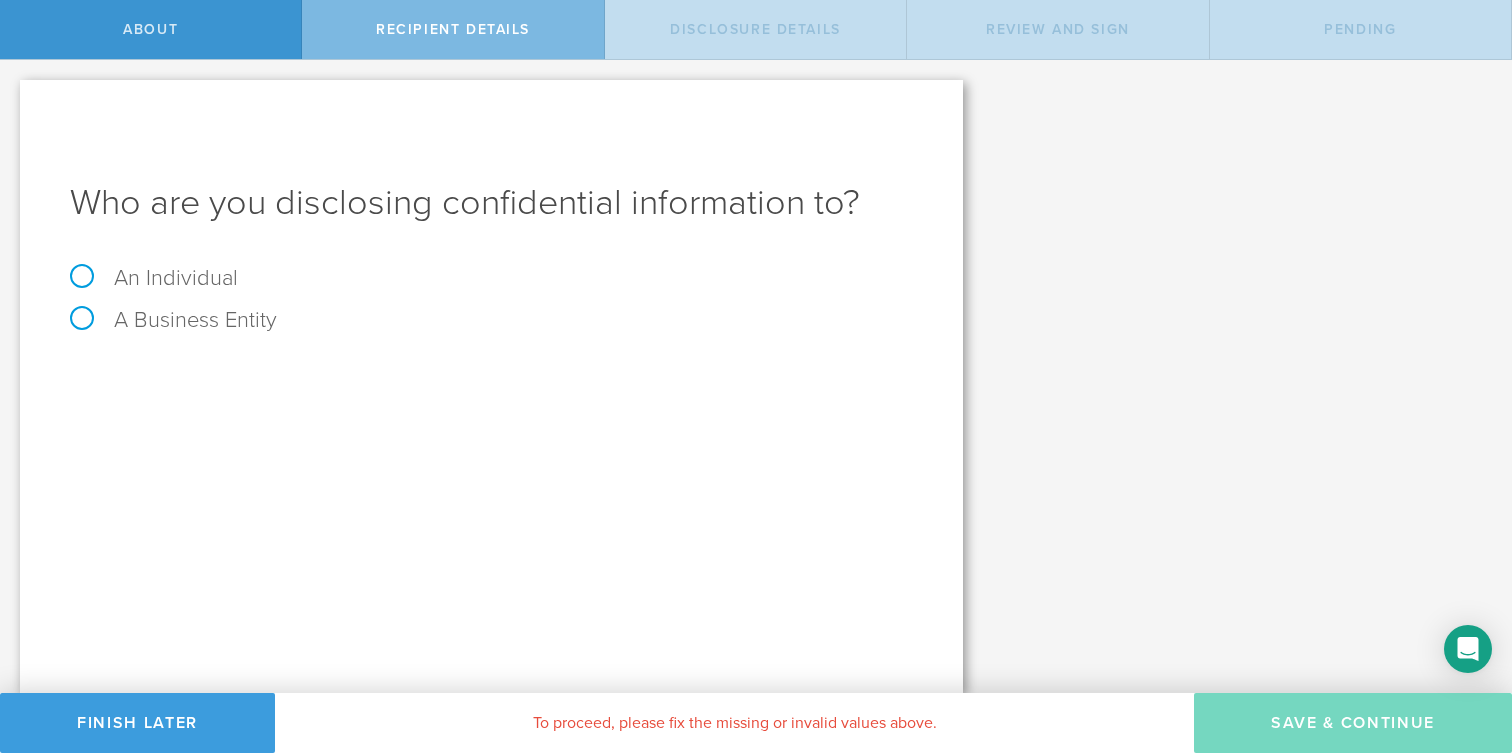 click on "An Individual" at bounding box center (154, 278) 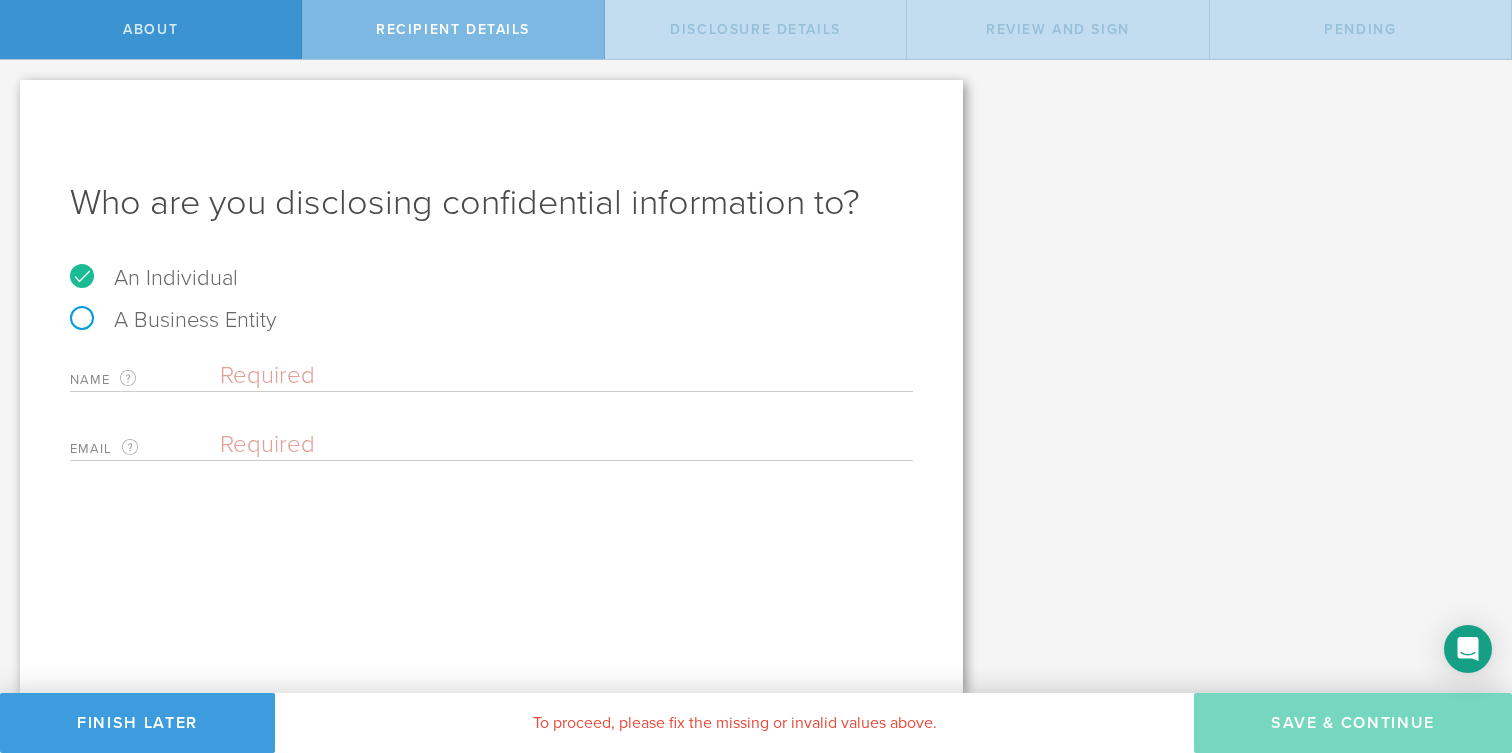 click at bounding box center (566, 376) 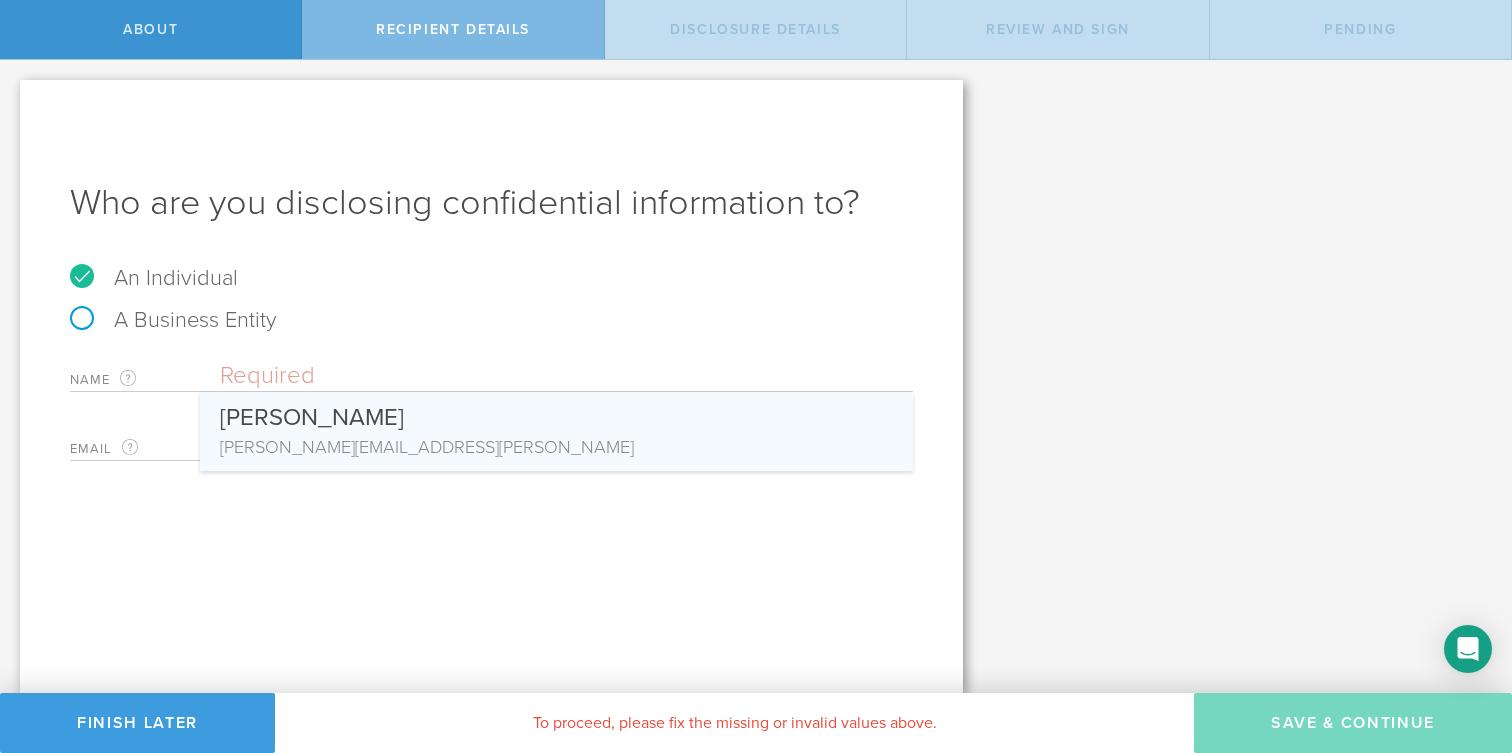 click on "Who are you disclosing confidential information to? An Individual A Business Entity Name The first and last name of the person that you are disclosing confidential information to.                                    David Buttrey               david.buttrey@mangrovetechnologies.ai                                         Add as new contact                Email The email address of the person that you are disclosing confidential information to. Please enter a valid email address." at bounding box center [491, 386] 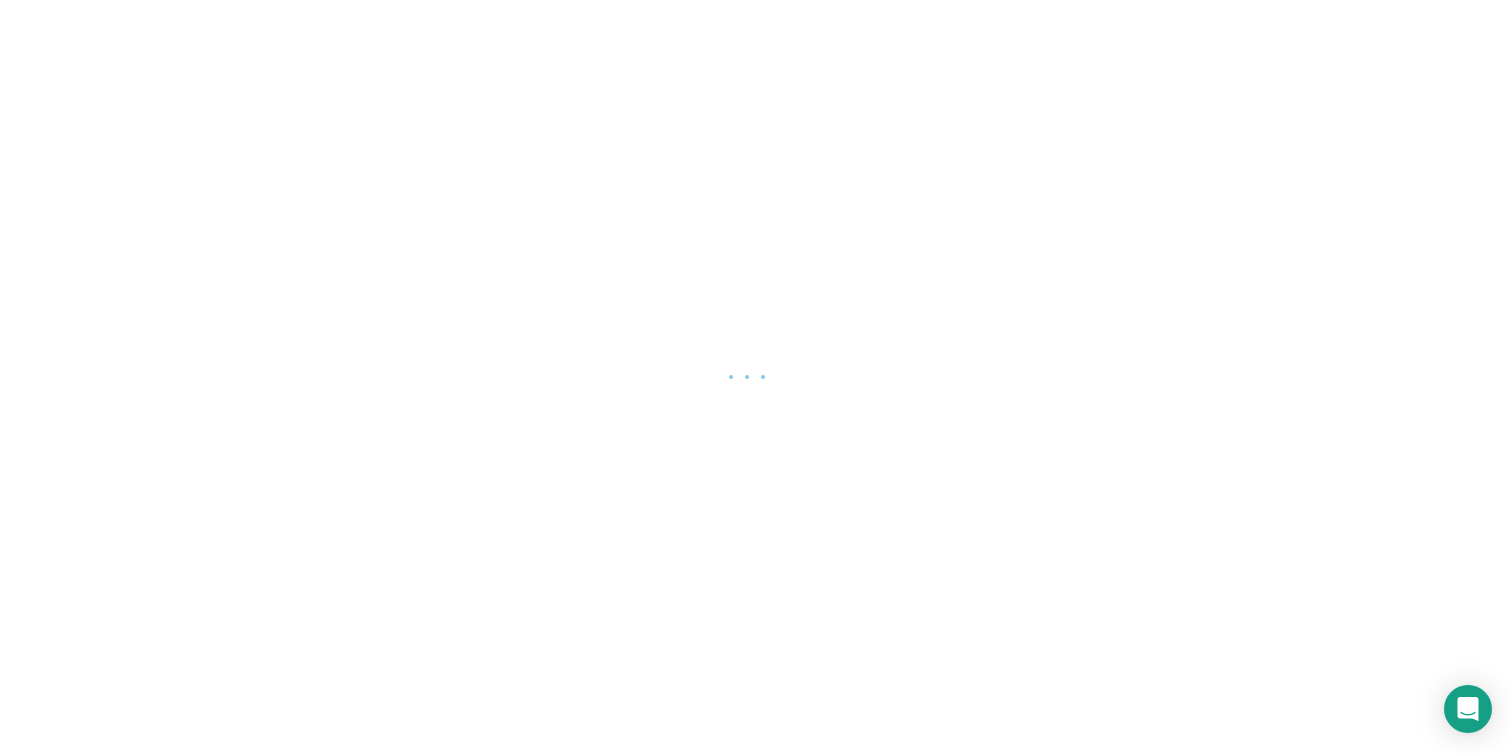 scroll, scrollTop: 0, scrollLeft: 0, axis: both 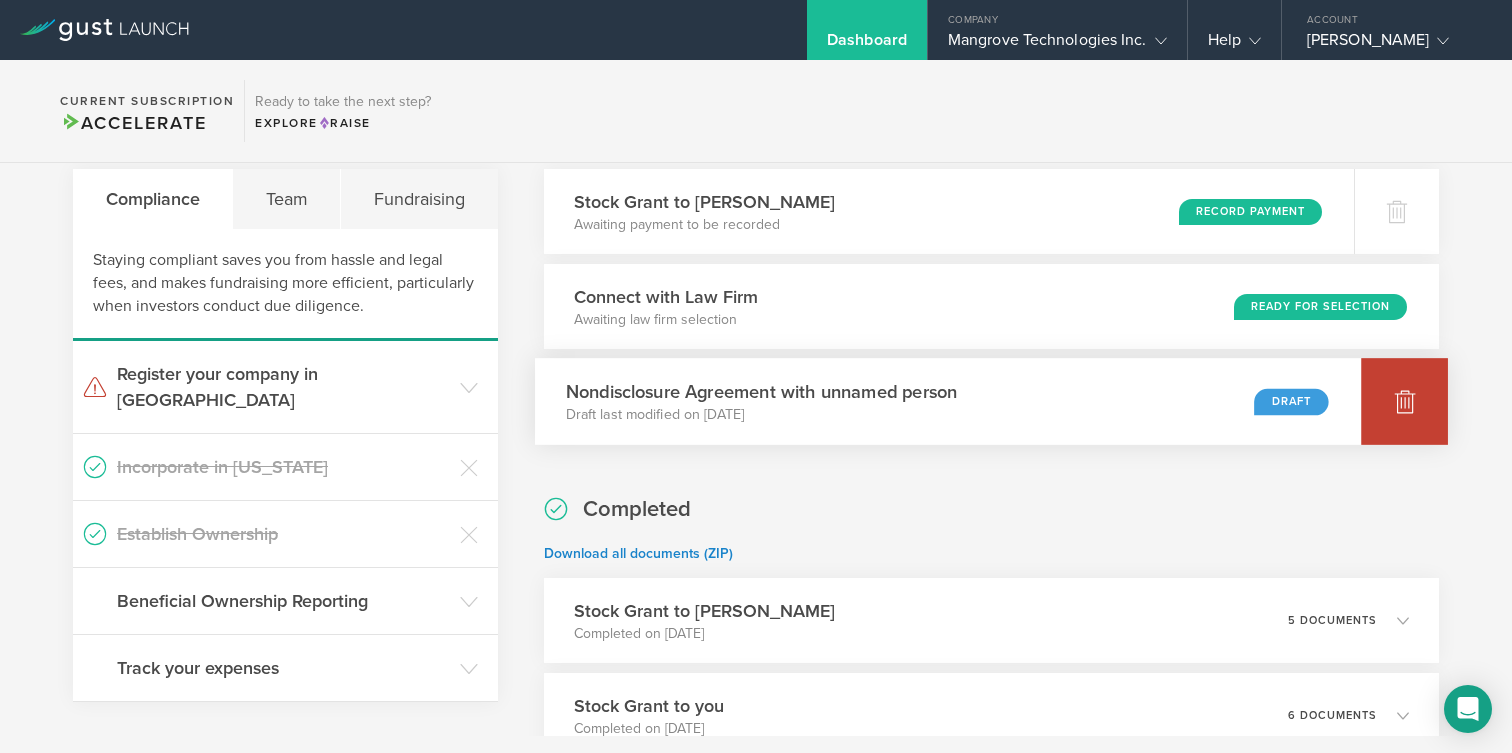 click 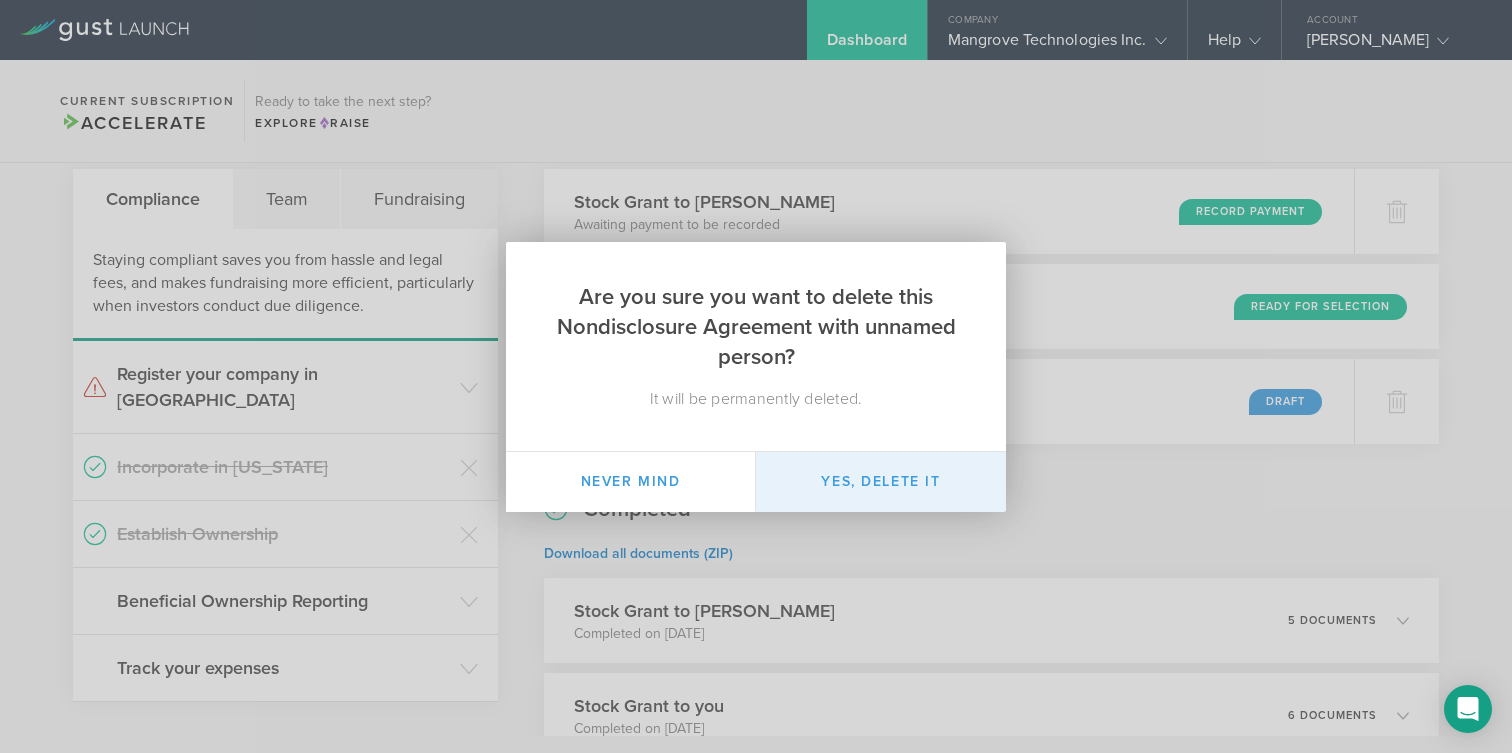 click on "Yes, delete it" at bounding box center [881, 482] 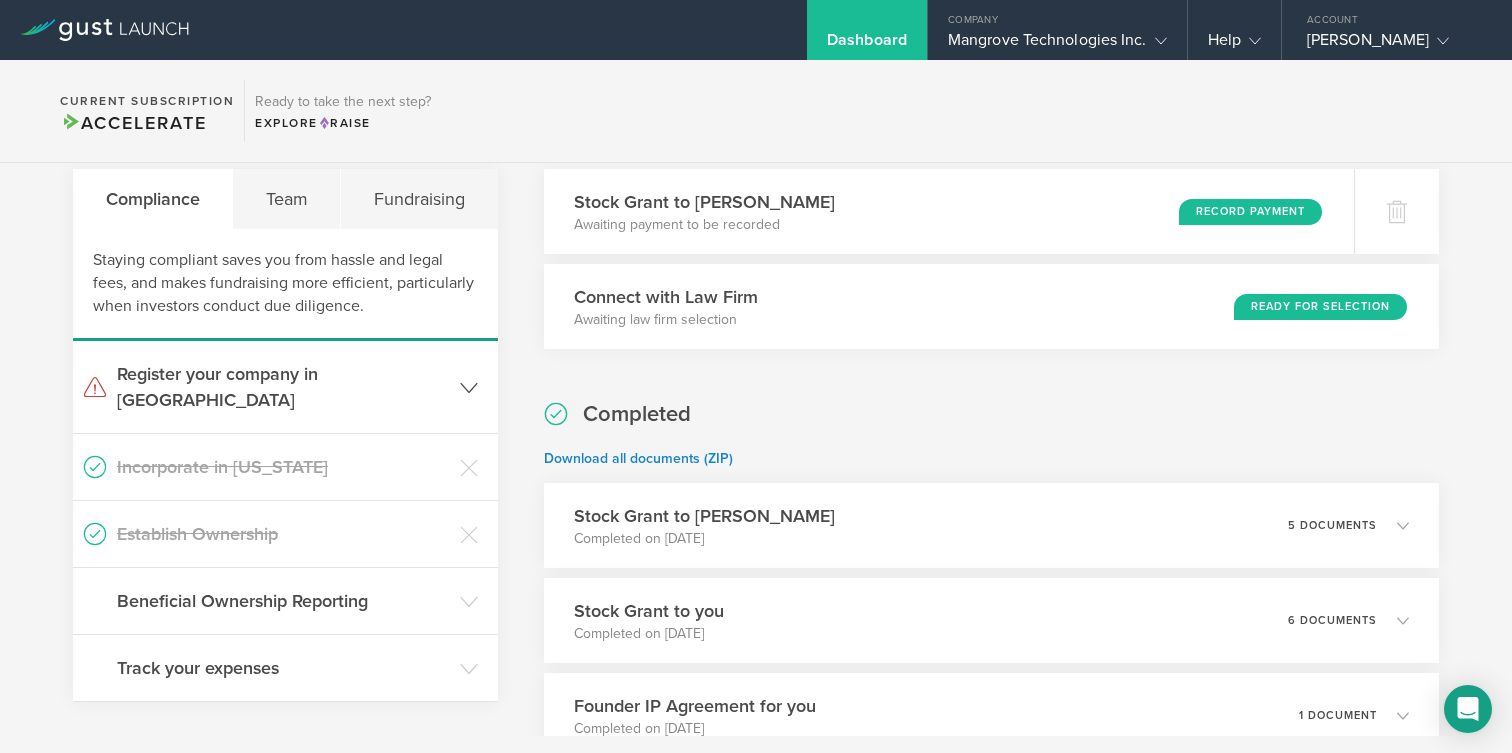 click on "Register your company in [GEOGRAPHIC_DATA]" at bounding box center (283, 387) 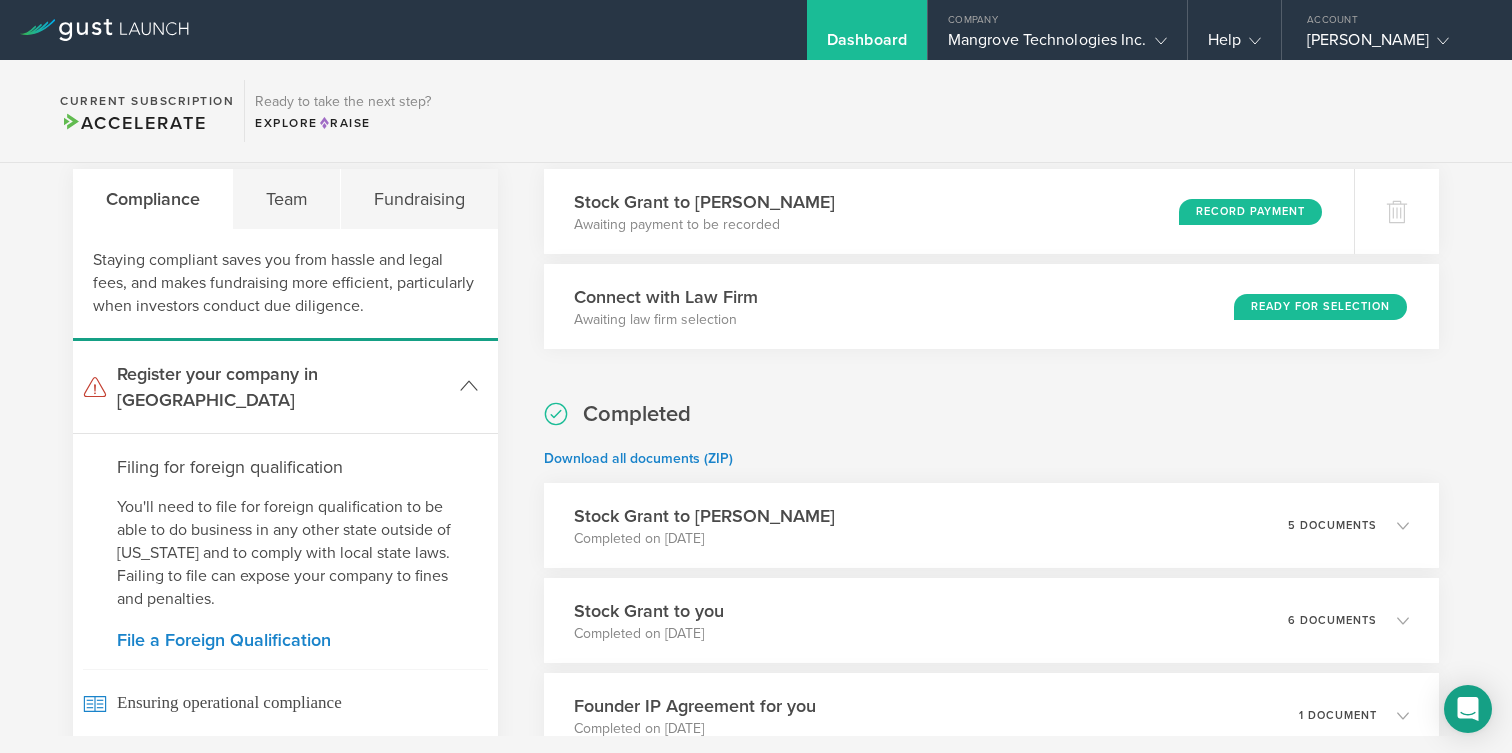 click on "Register your company in [GEOGRAPHIC_DATA]" at bounding box center [283, 387] 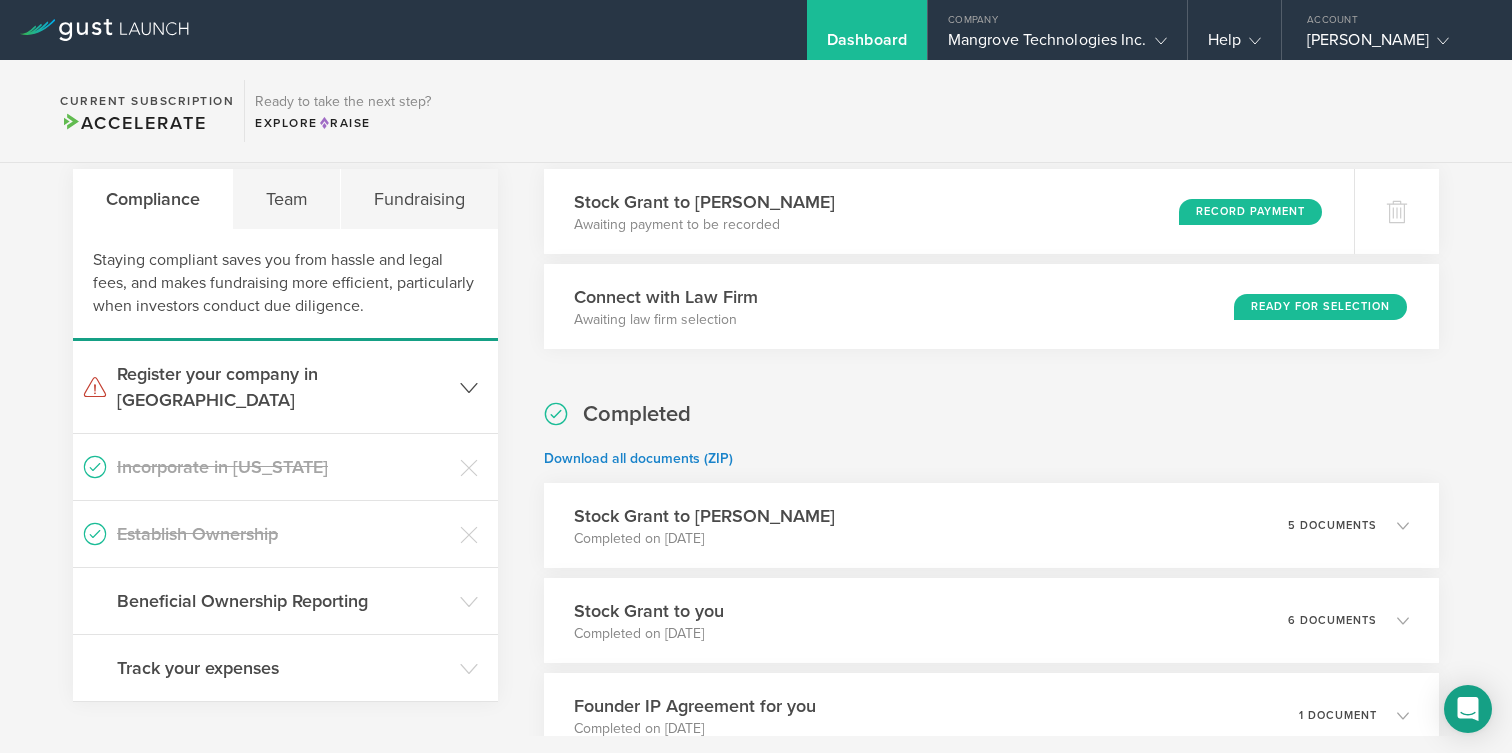 click on "Register your company in [GEOGRAPHIC_DATA]" at bounding box center (283, 387) 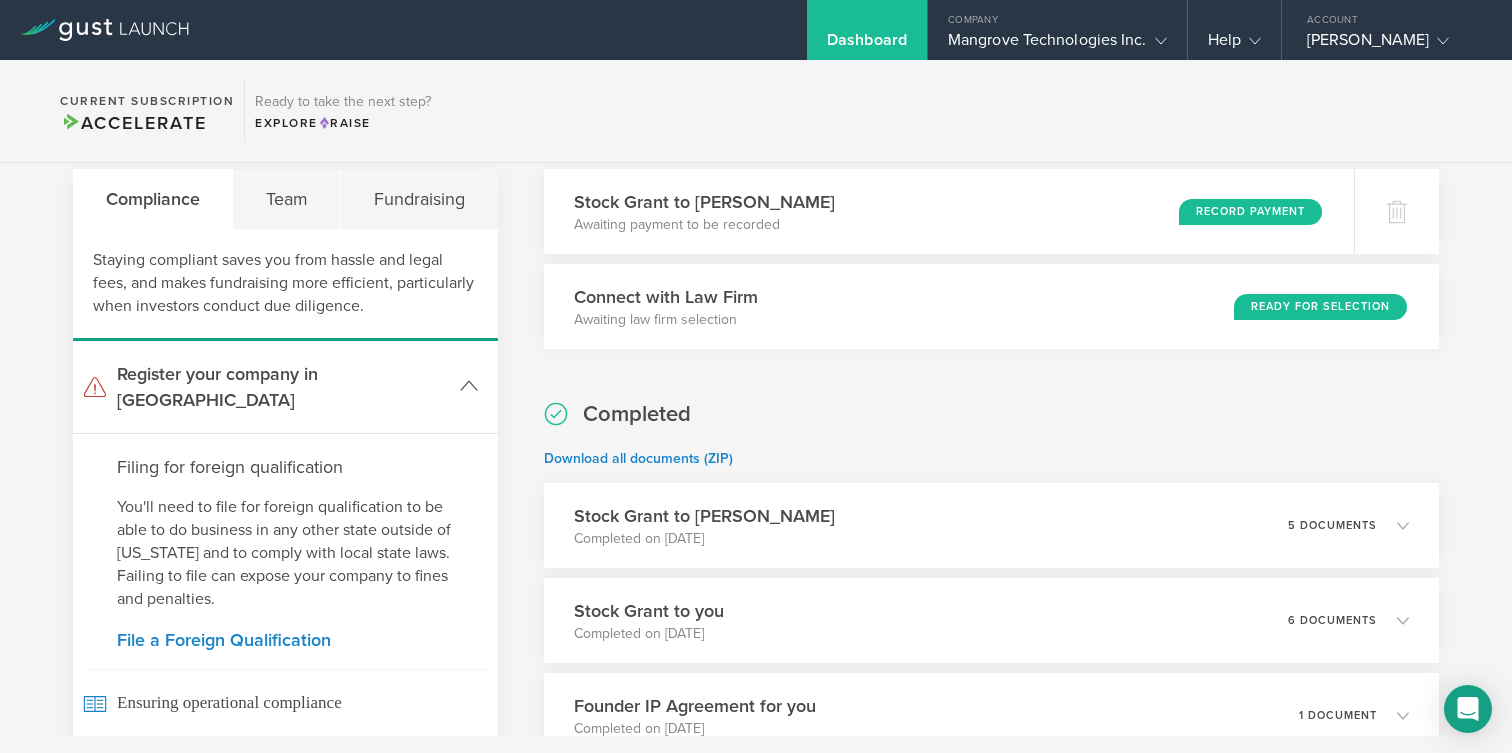 click on "Register your company in [GEOGRAPHIC_DATA]" at bounding box center [283, 387] 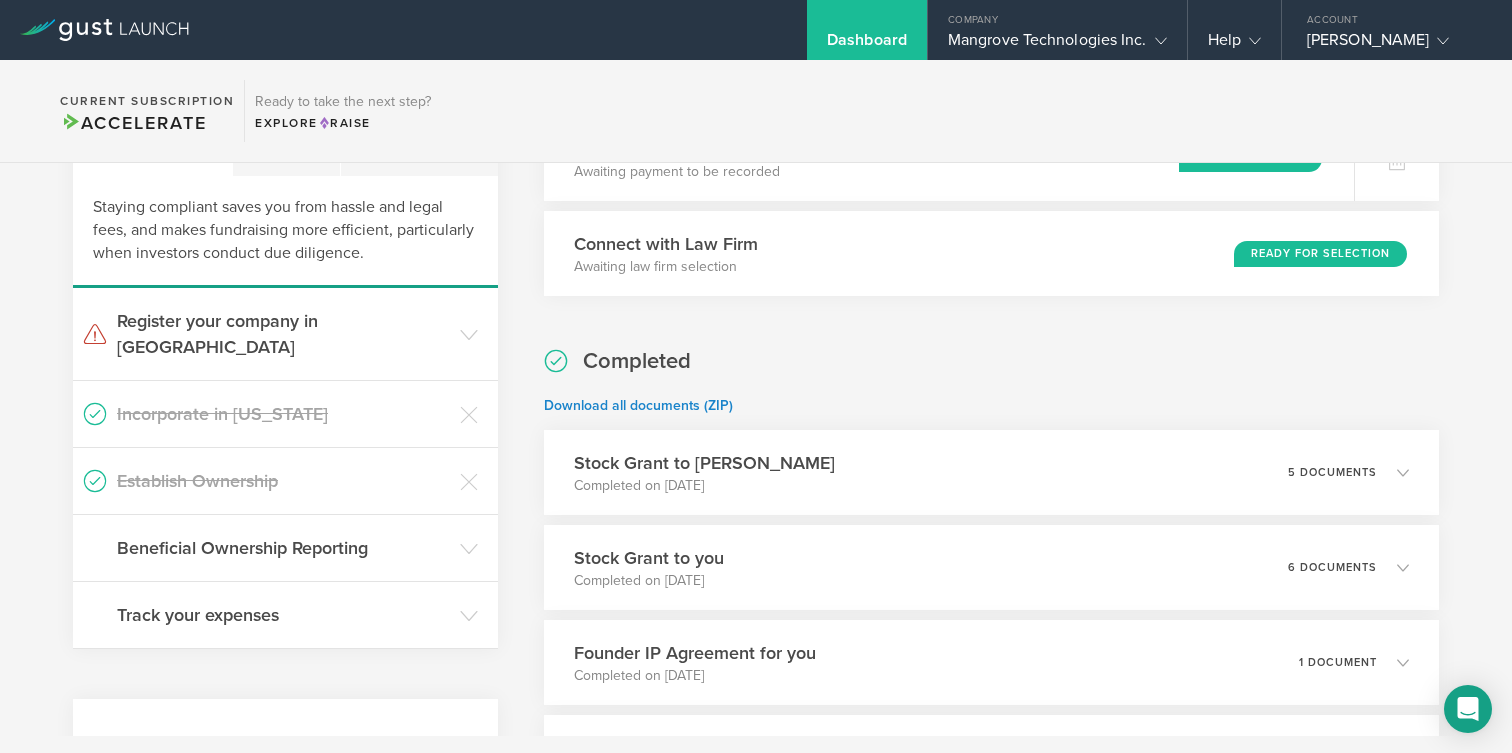 scroll, scrollTop: 130, scrollLeft: 0, axis: vertical 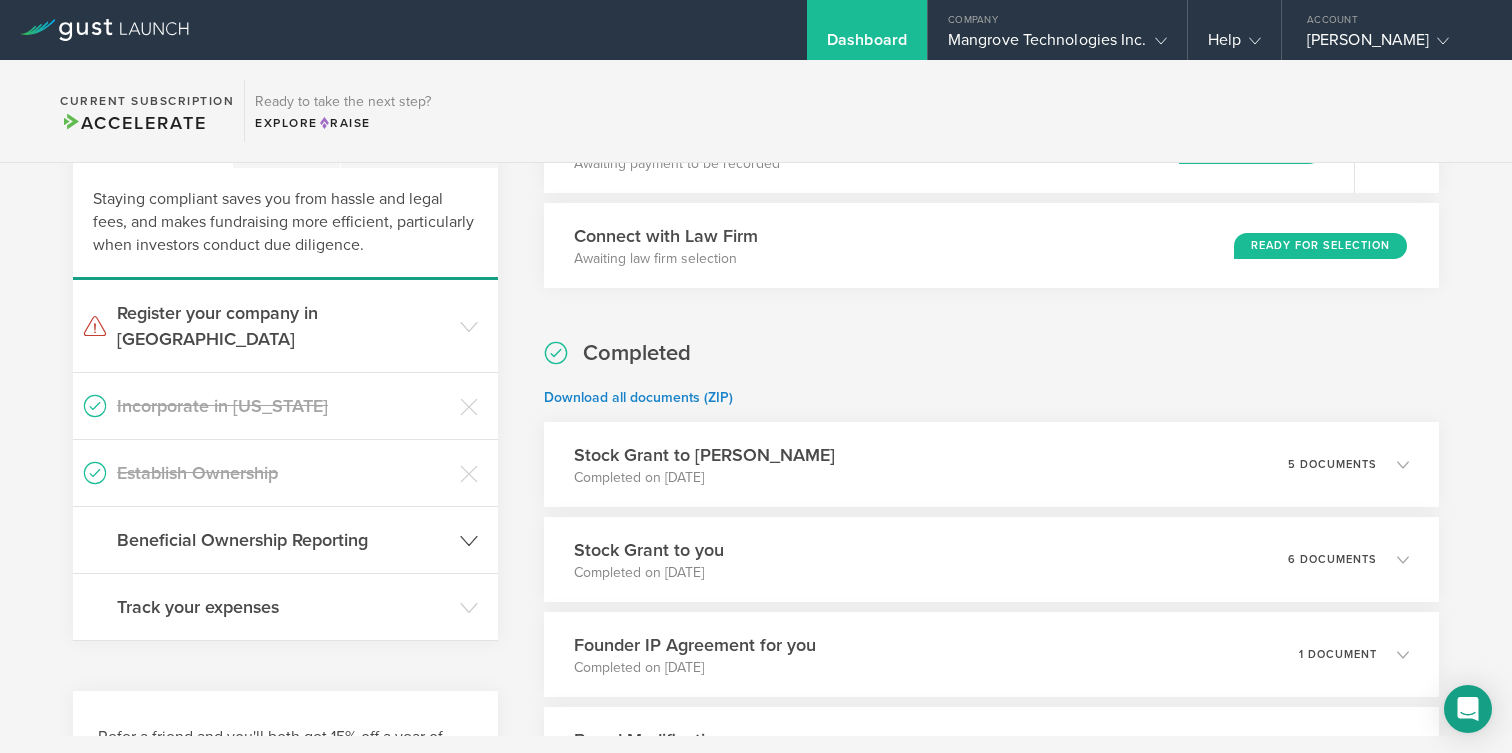 click on "Beneficial Ownership Reporting" 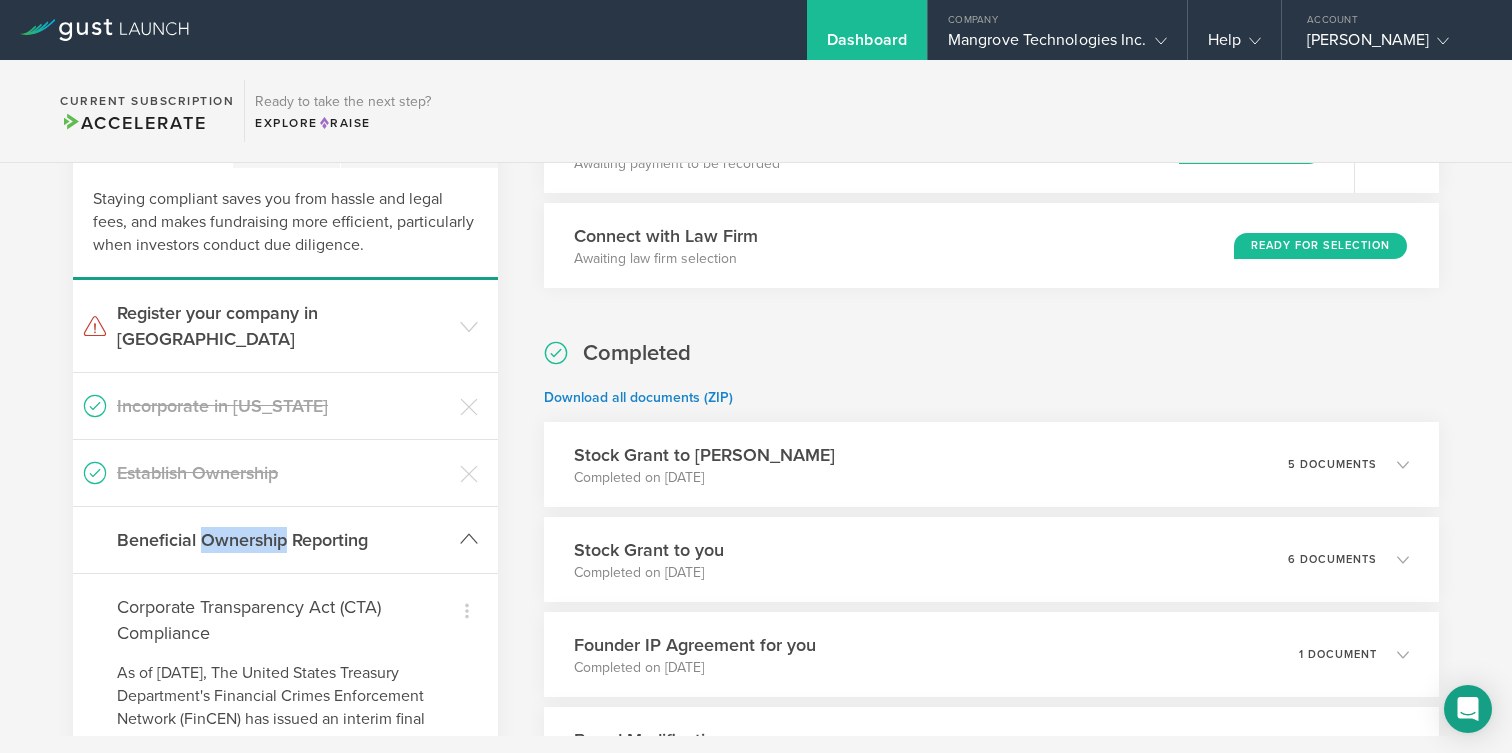click on "Beneficial Ownership Reporting" 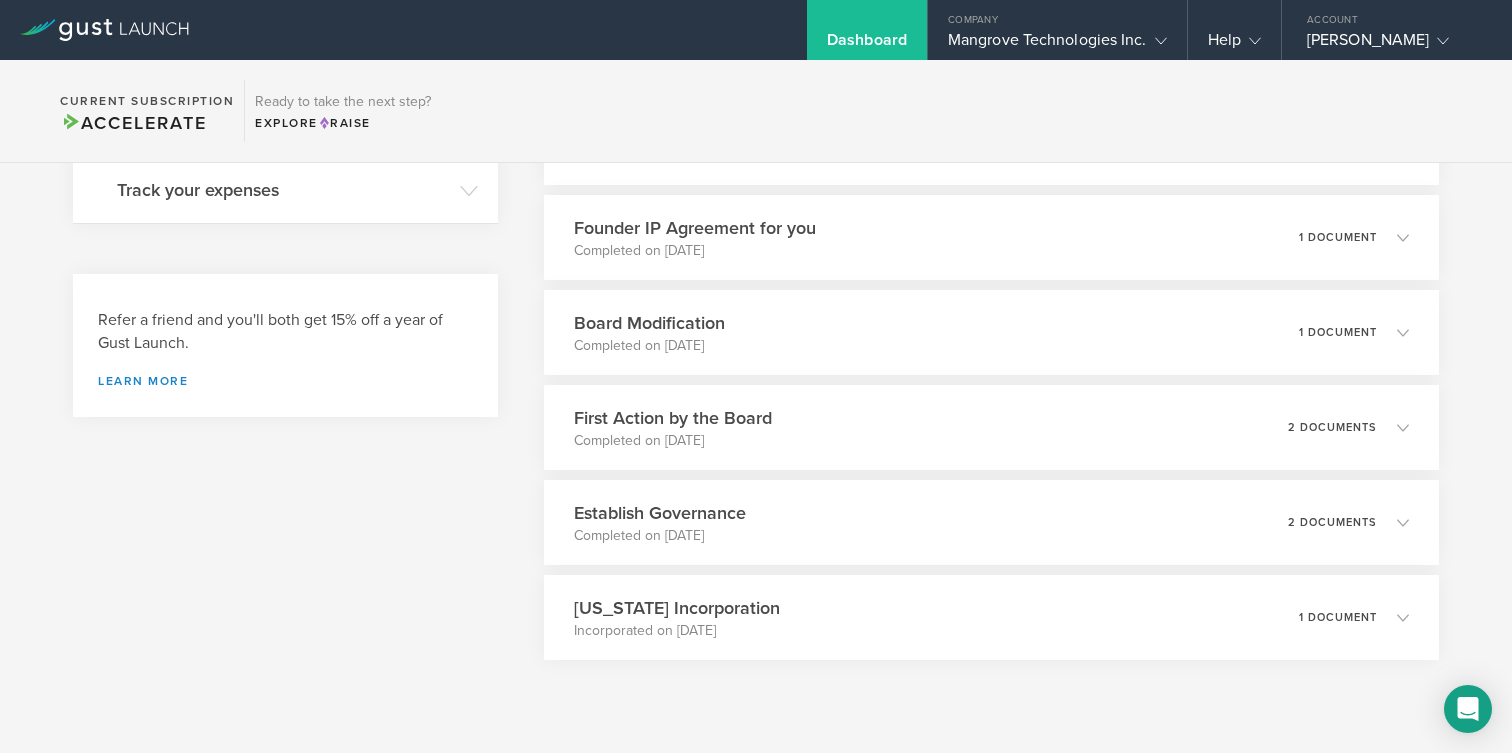 scroll, scrollTop: 548, scrollLeft: 0, axis: vertical 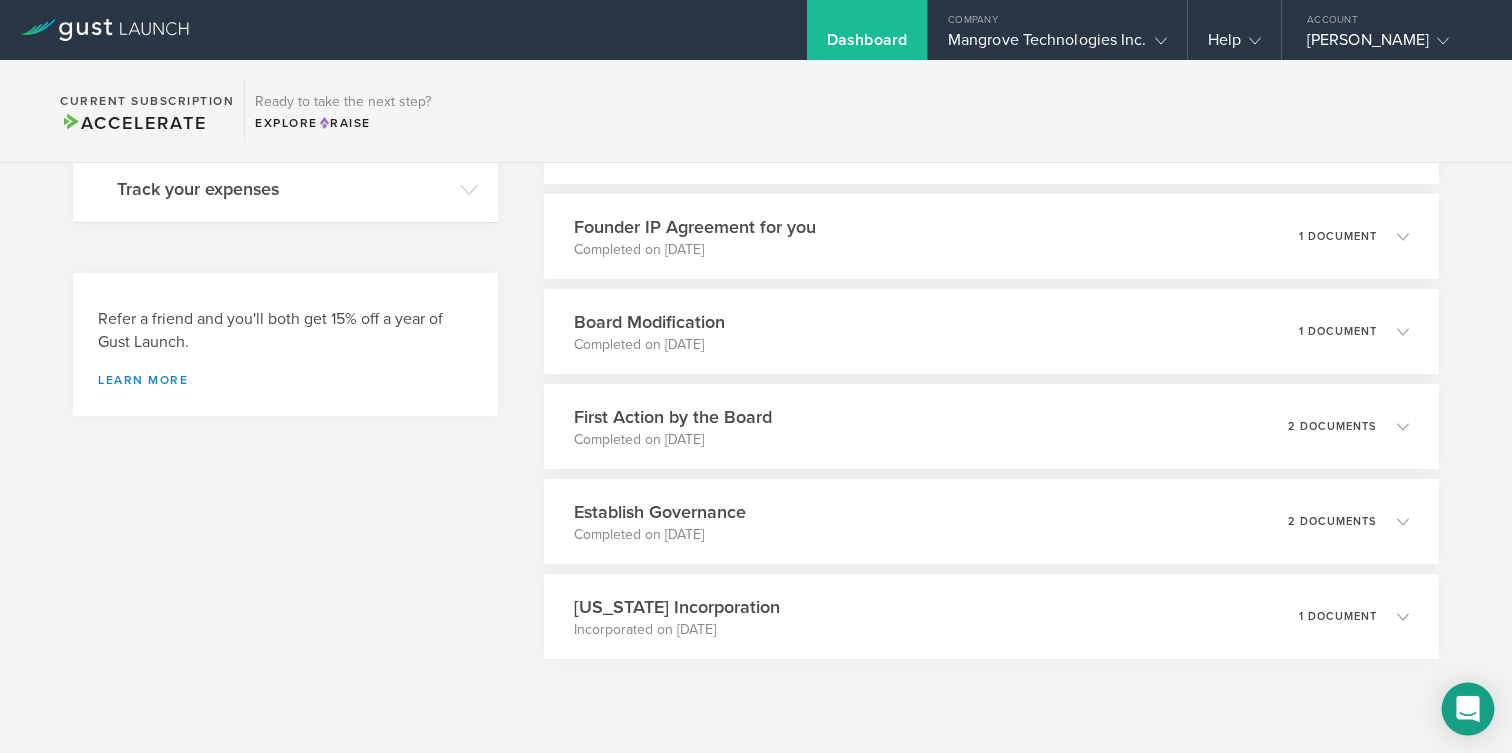 click at bounding box center (1468, 709) 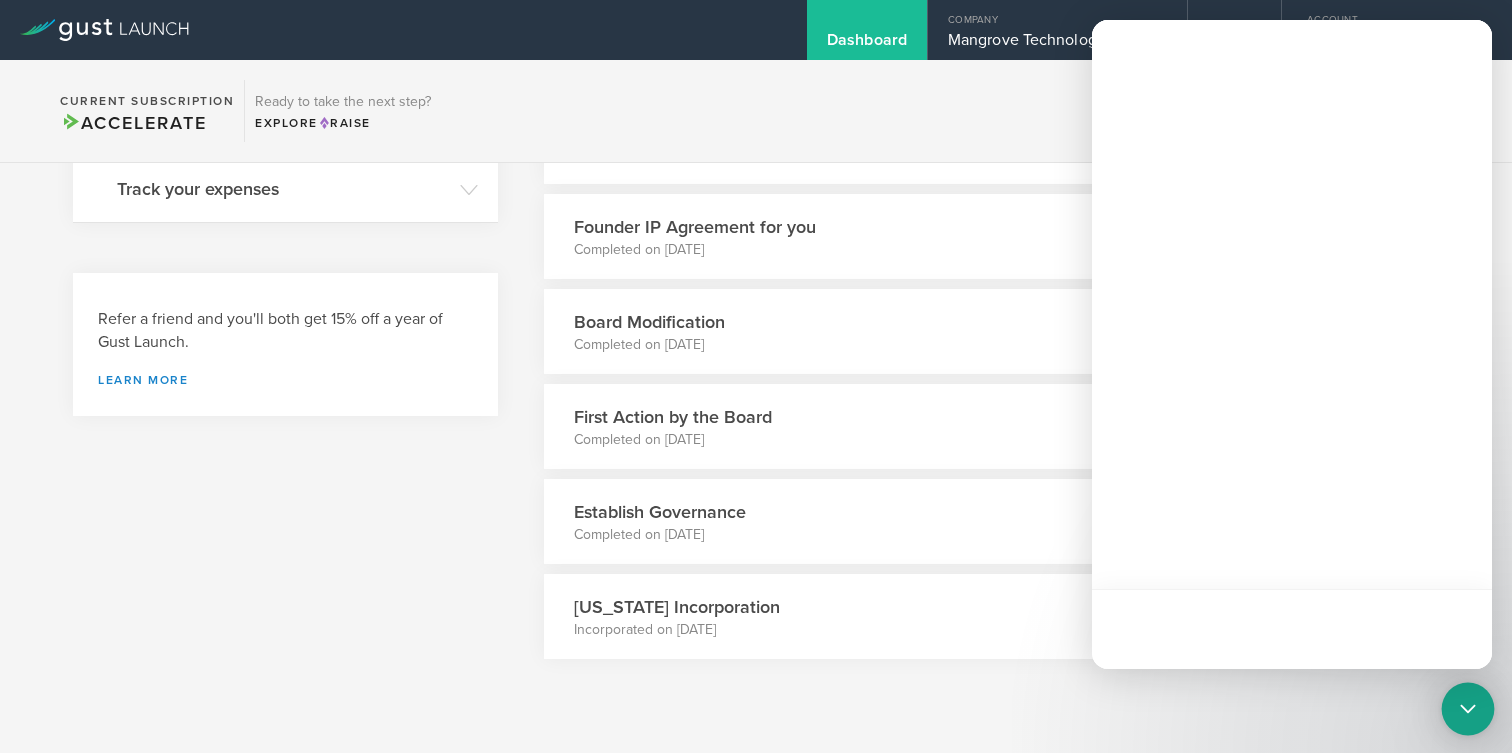scroll, scrollTop: 0, scrollLeft: 0, axis: both 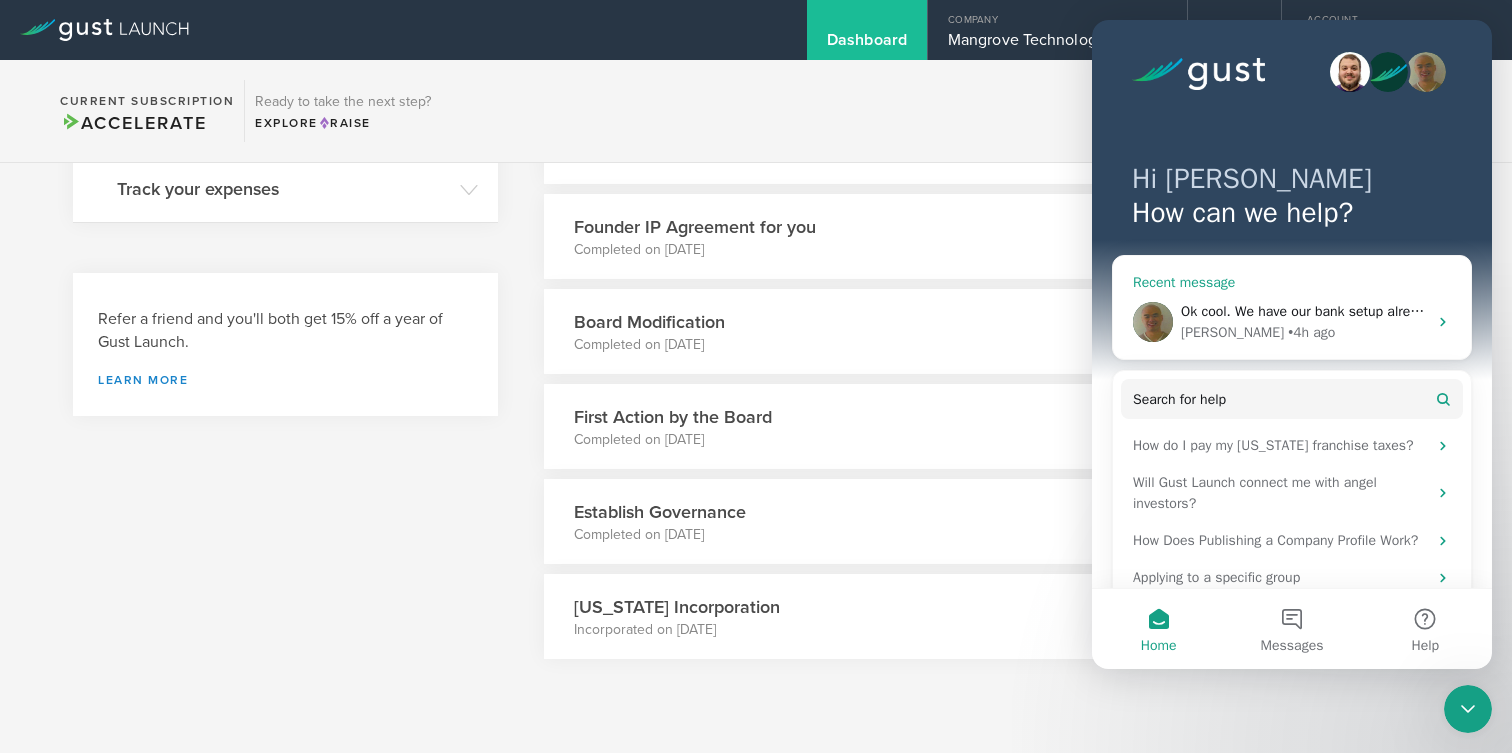 click on "[PERSON_NAME]" at bounding box center [1232, 332] 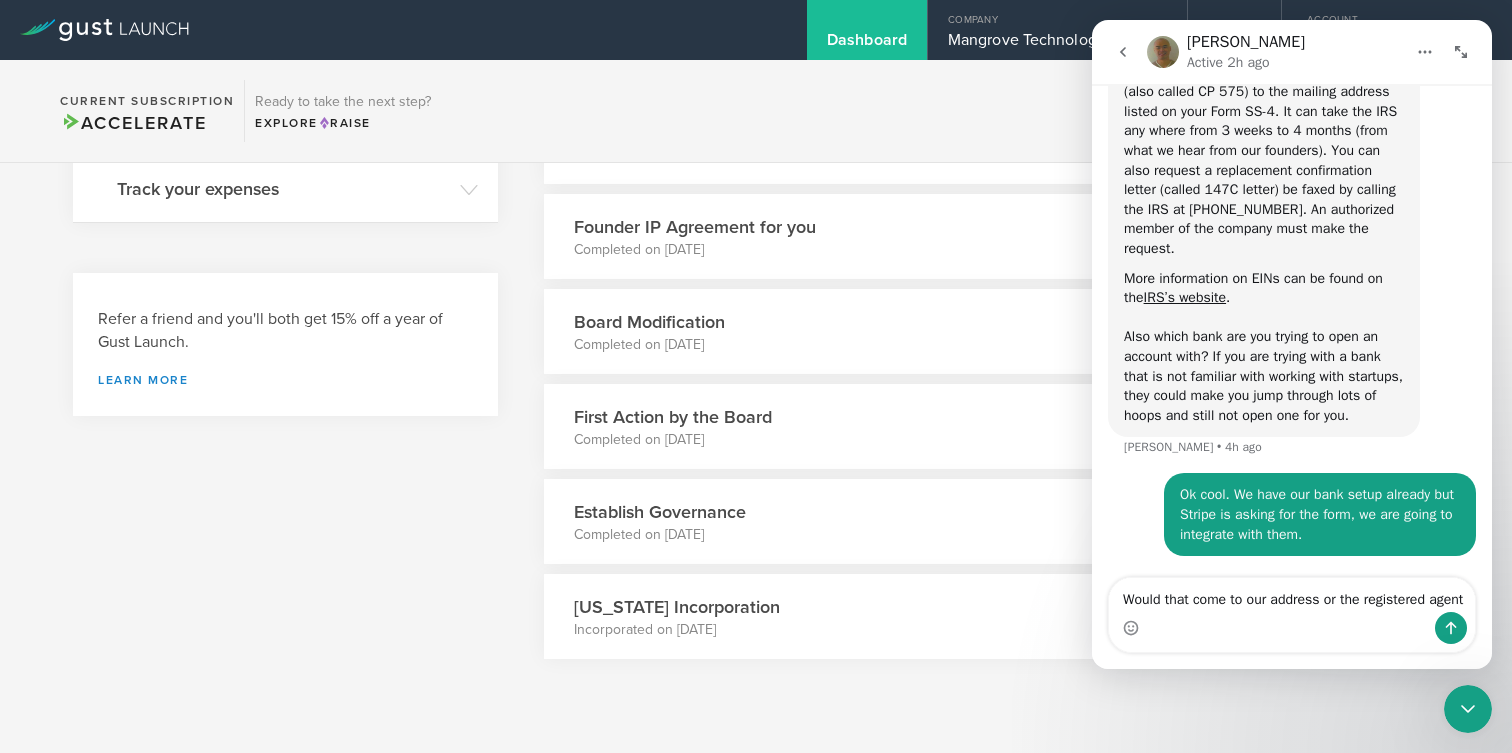 scroll, scrollTop: 904, scrollLeft: 0, axis: vertical 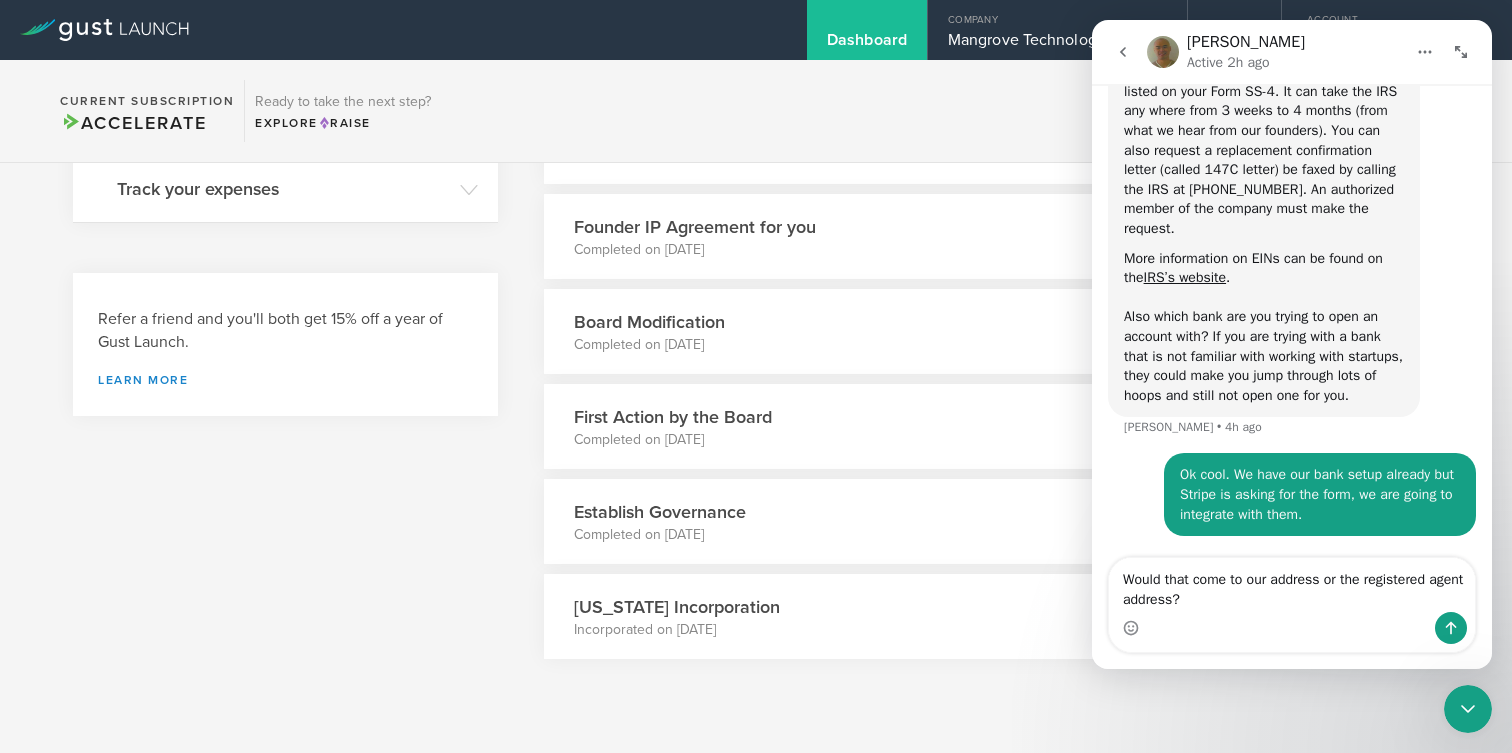 type on "Would that come to our address or the registered agent address?" 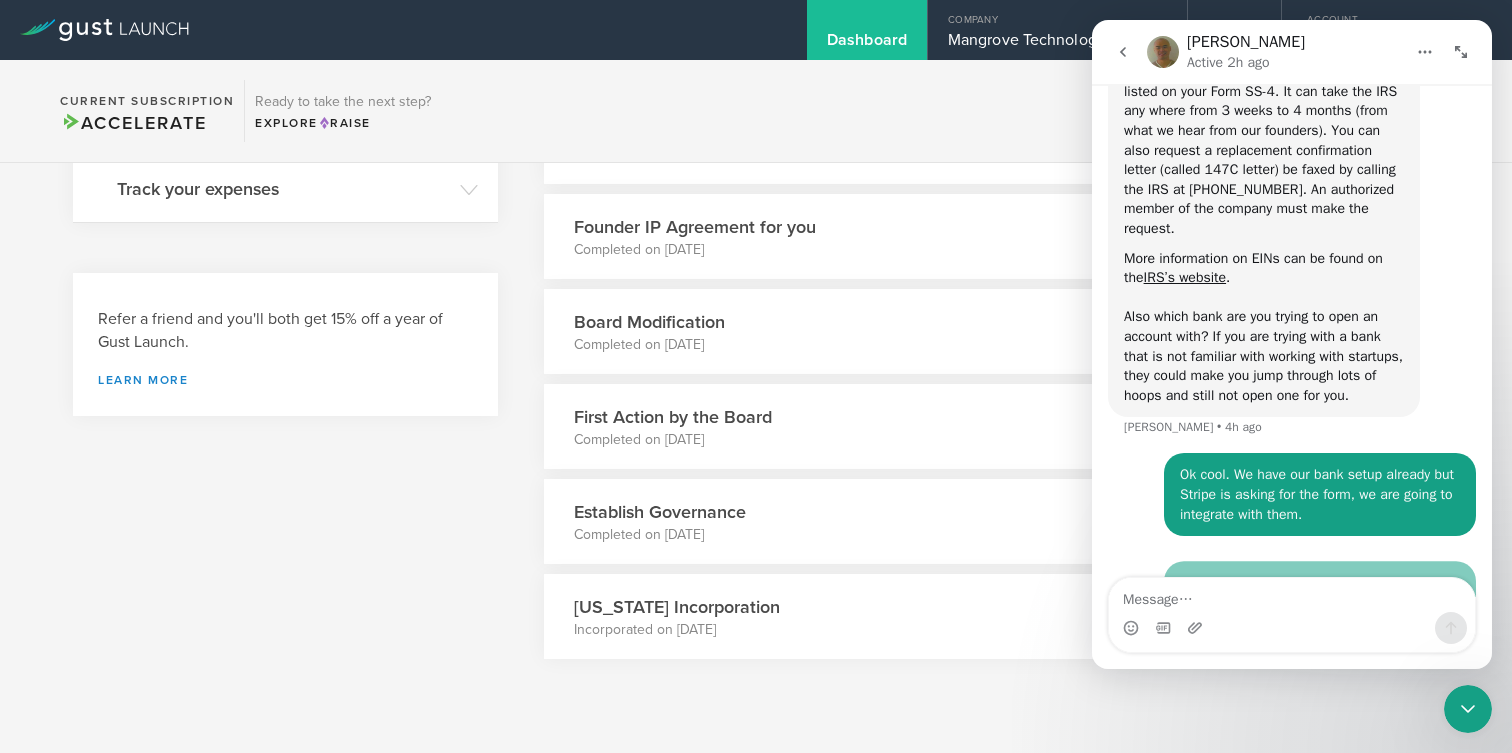 scroll, scrollTop: 963, scrollLeft: 0, axis: vertical 